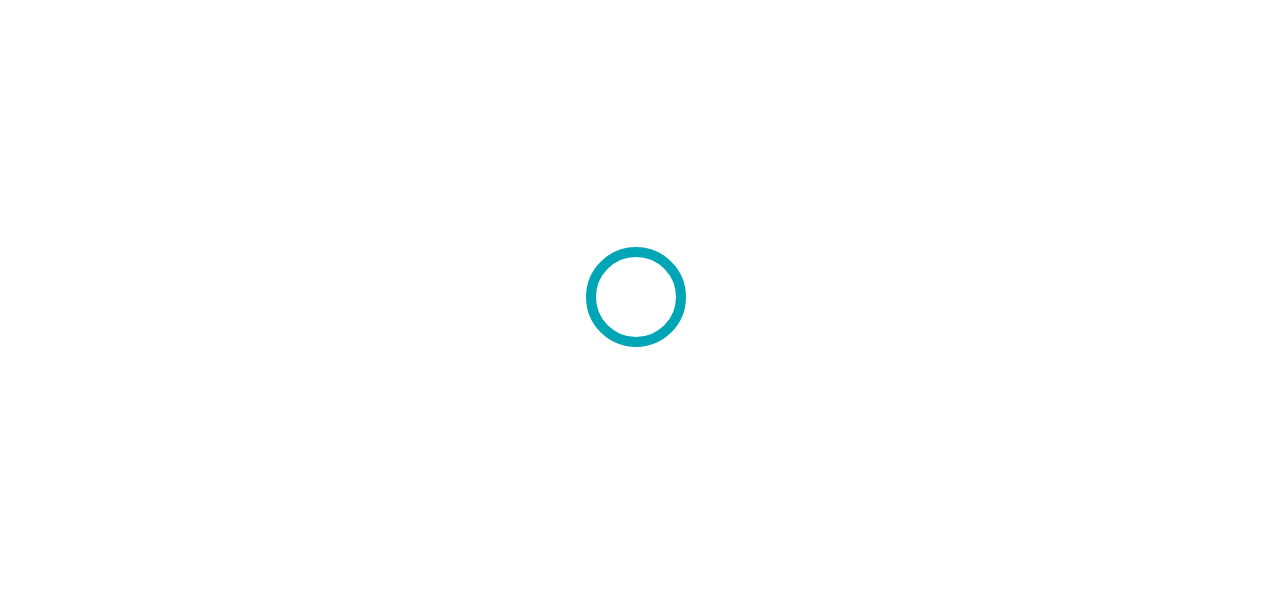 scroll, scrollTop: 0, scrollLeft: 0, axis: both 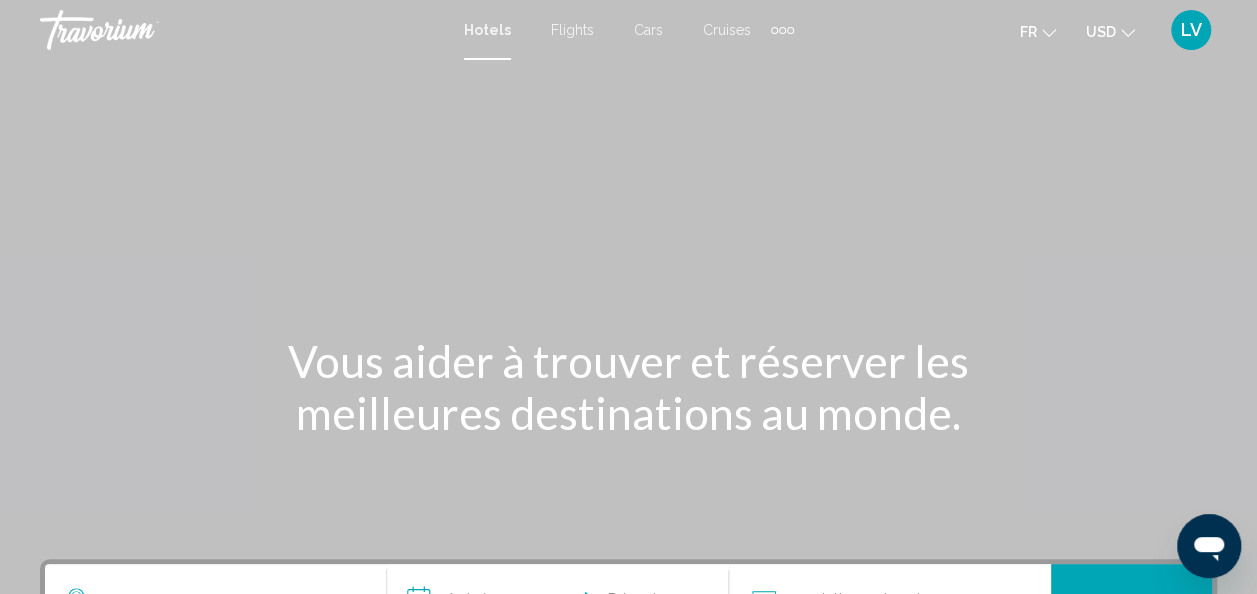 click on "USD" 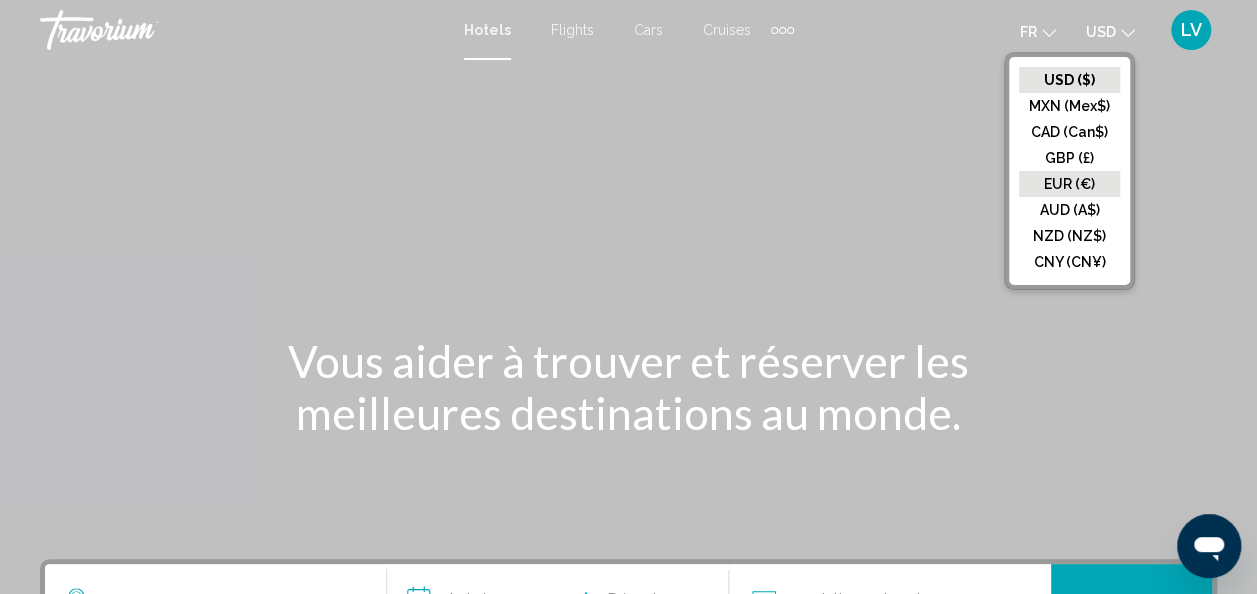 click on "EUR (€)" 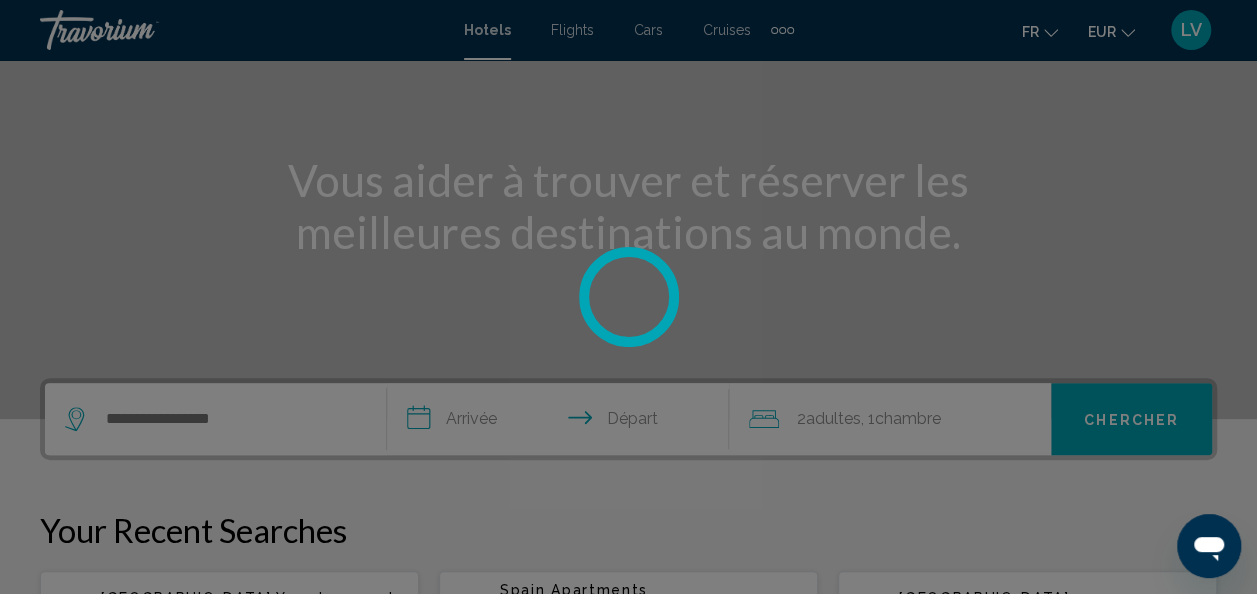 scroll, scrollTop: 182, scrollLeft: 0, axis: vertical 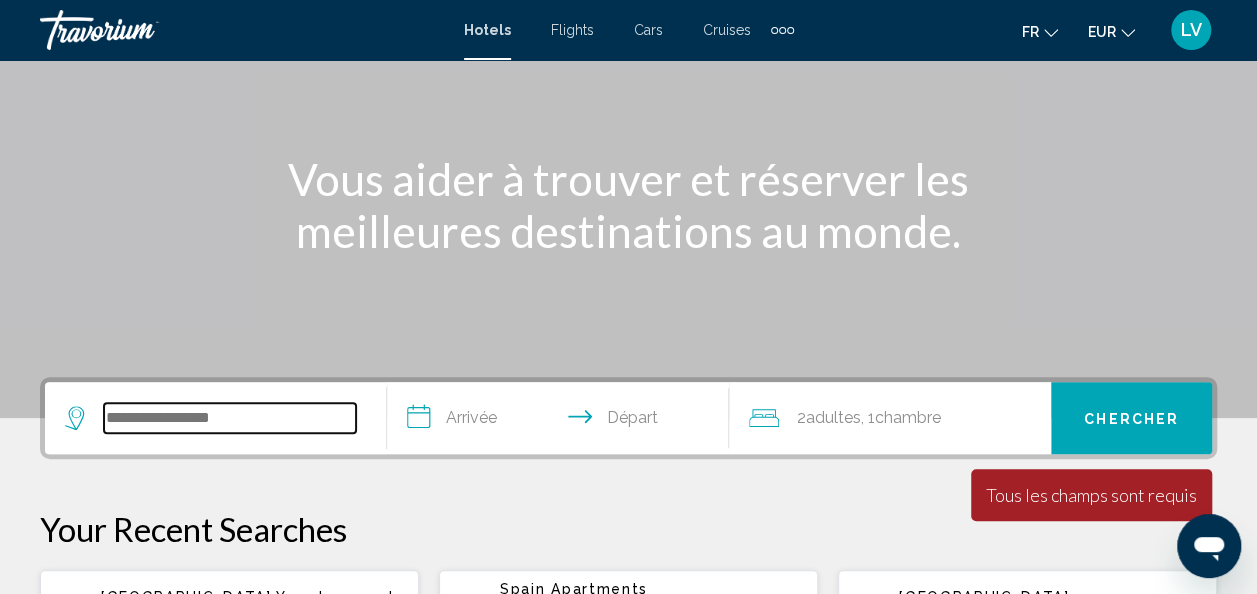 click at bounding box center [230, 418] 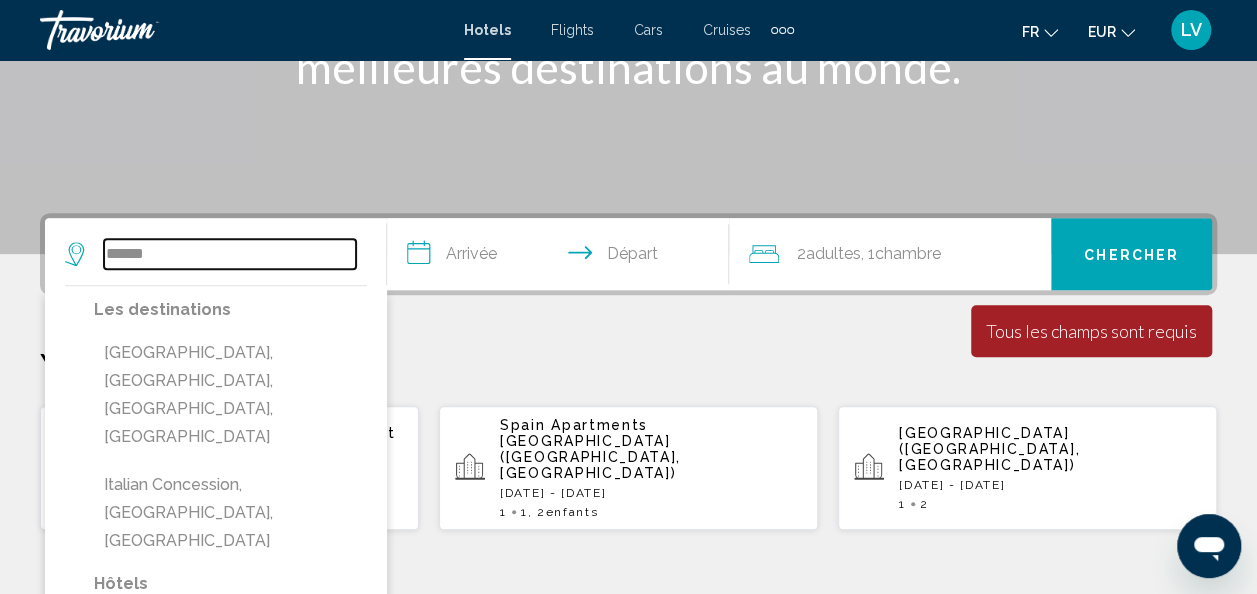scroll, scrollTop: 344, scrollLeft: 0, axis: vertical 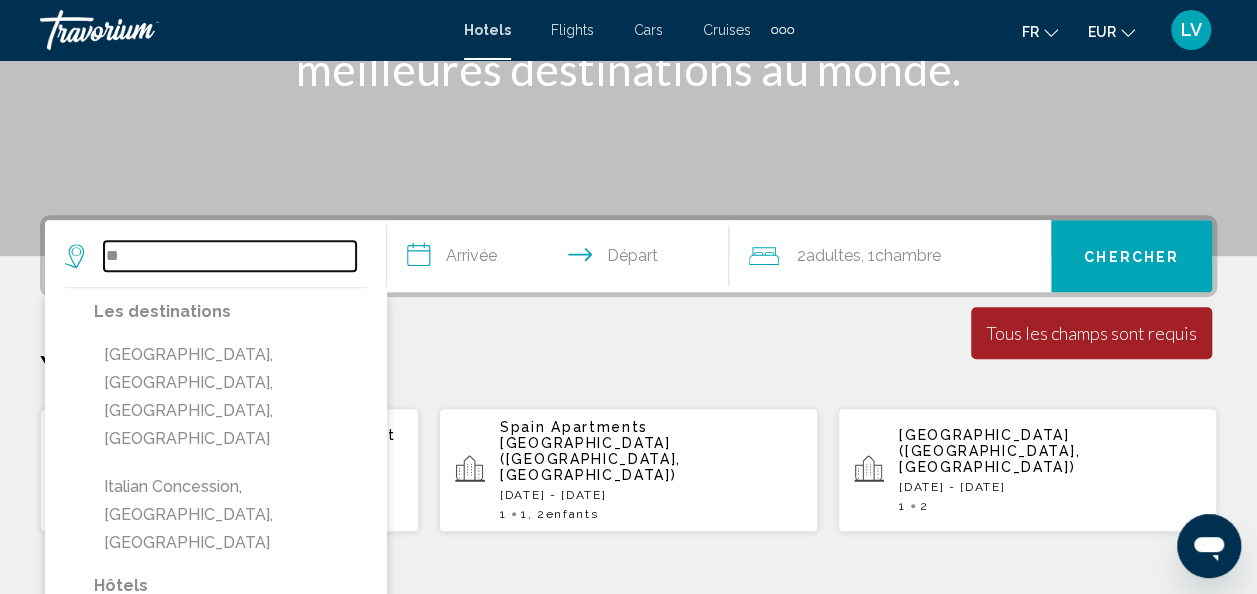 type on "*" 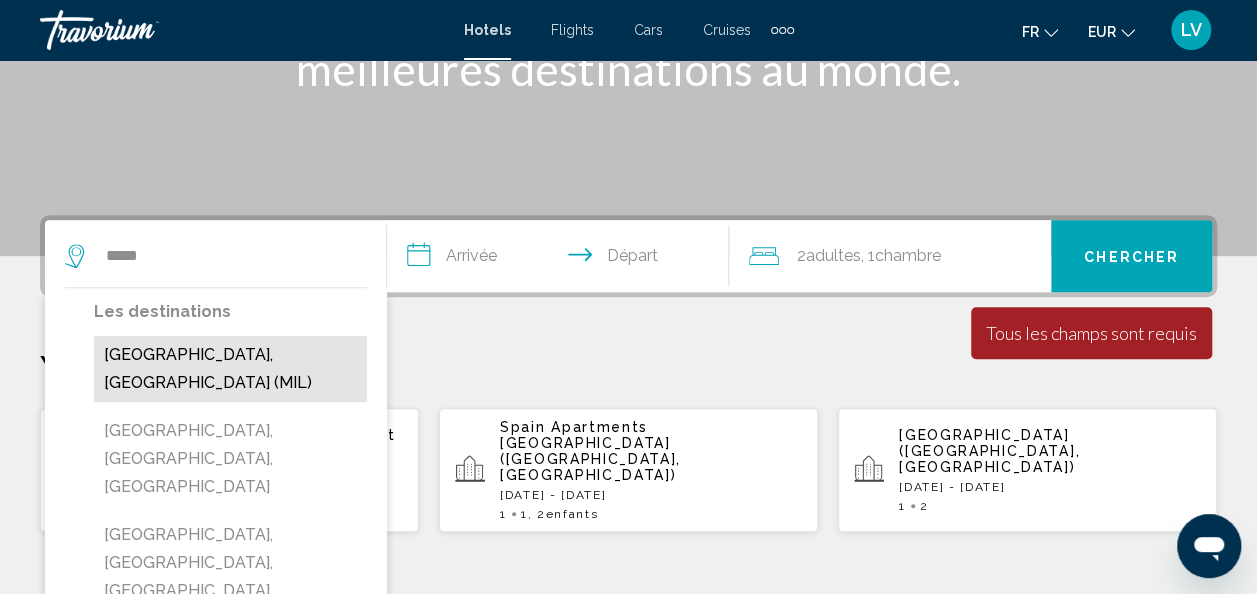 click on "[GEOGRAPHIC_DATA], [GEOGRAPHIC_DATA] (MIL)" at bounding box center (230, 369) 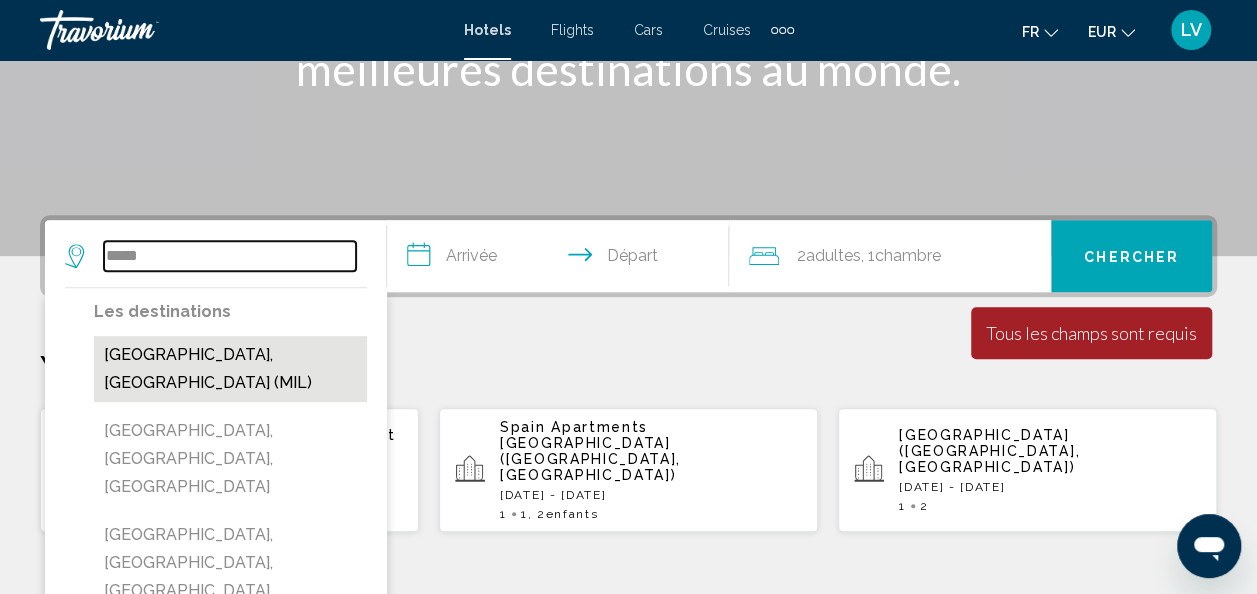 type on "**********" 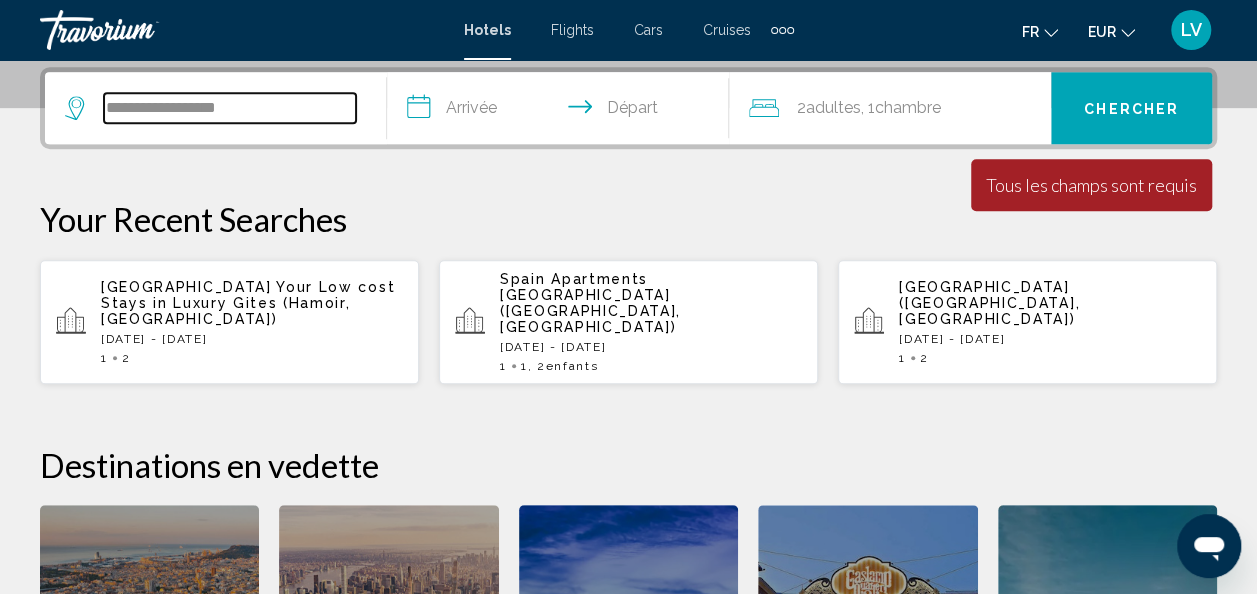 scroll, scrollTop: 494, scrollLeft: 0, axis: vertical 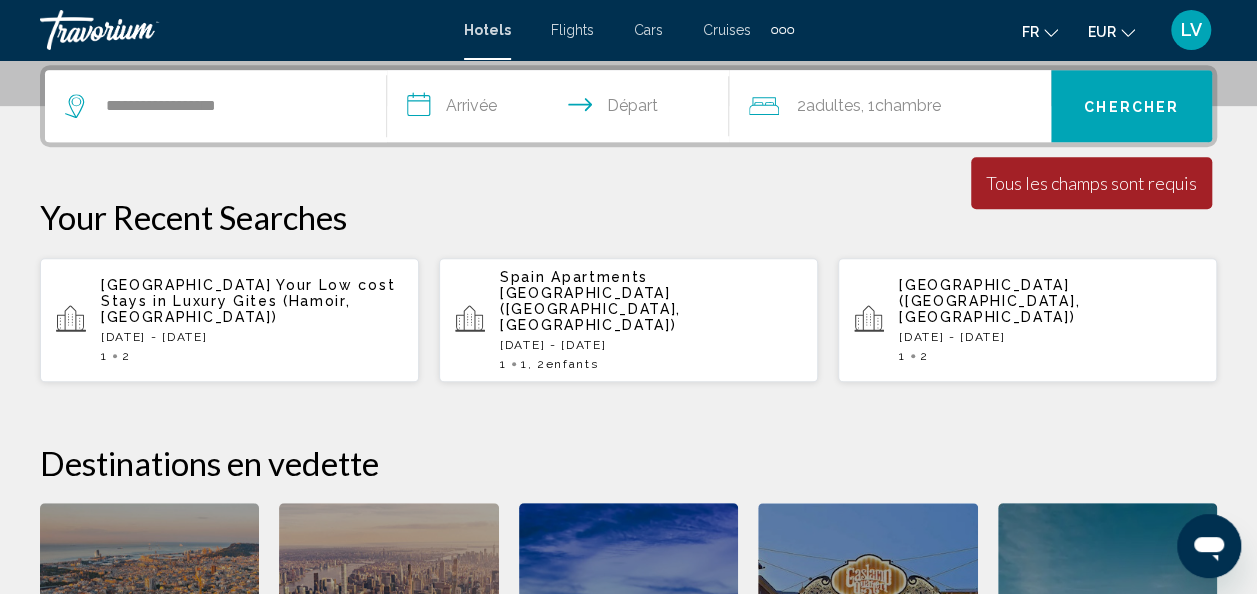 click on "**********" at bounding box center [562, 109] 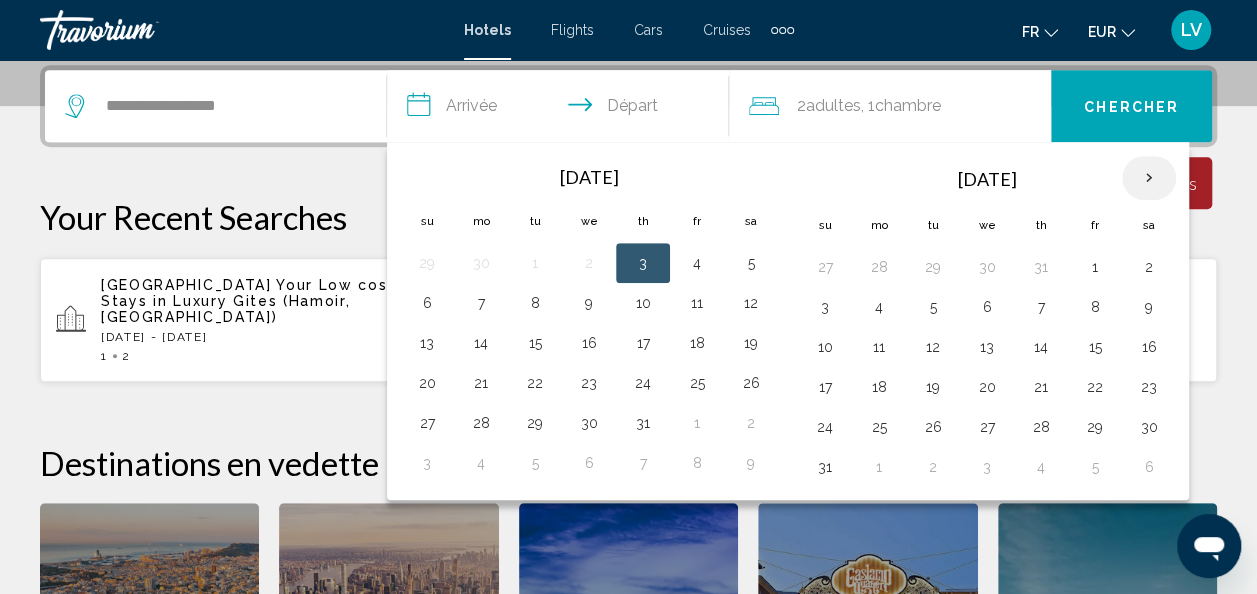 click at bounding box center (1149, 178) 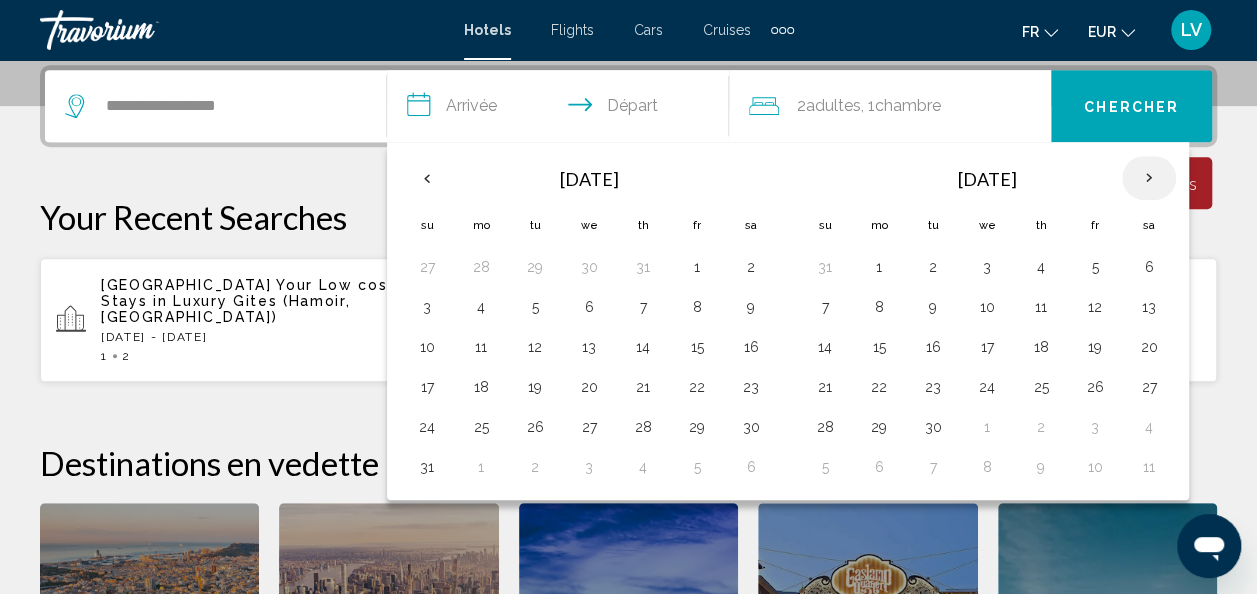 click at bounding box center (1149, 178) 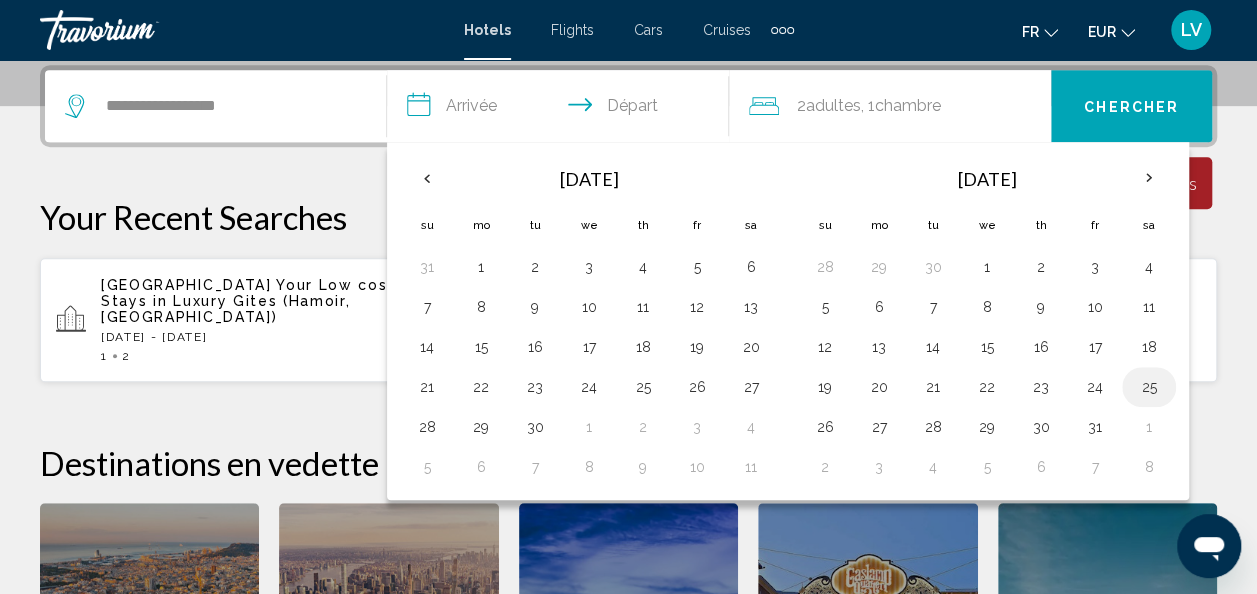 click on "25" at bounding box center [1149, 387] 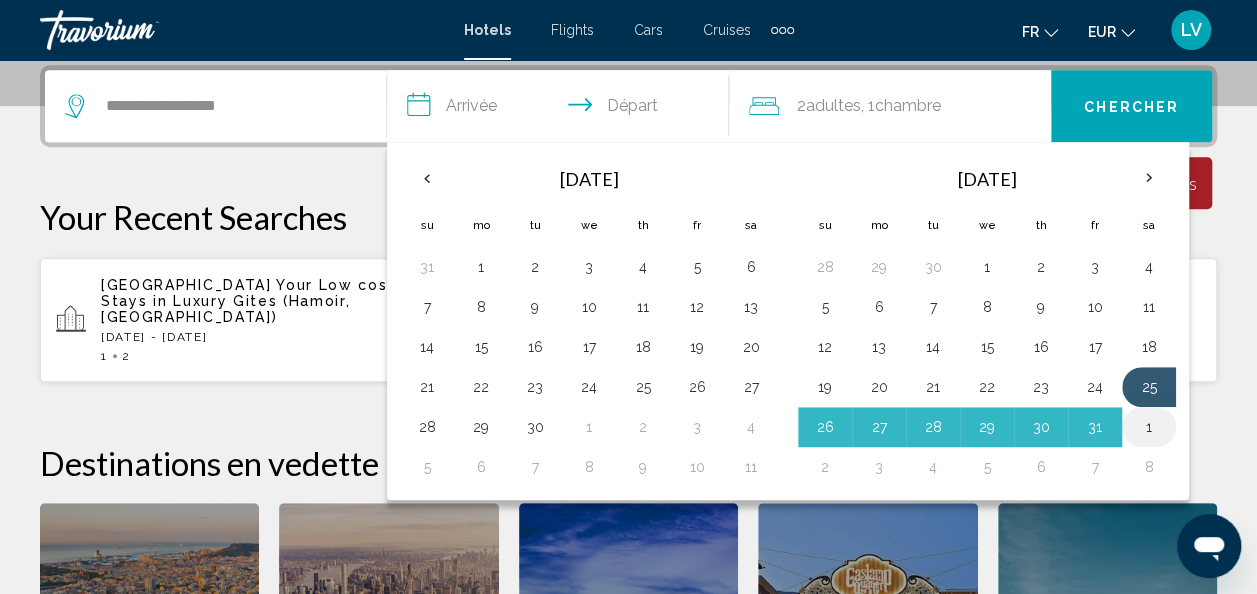 click on "1" at bounding box center (1149, 427) 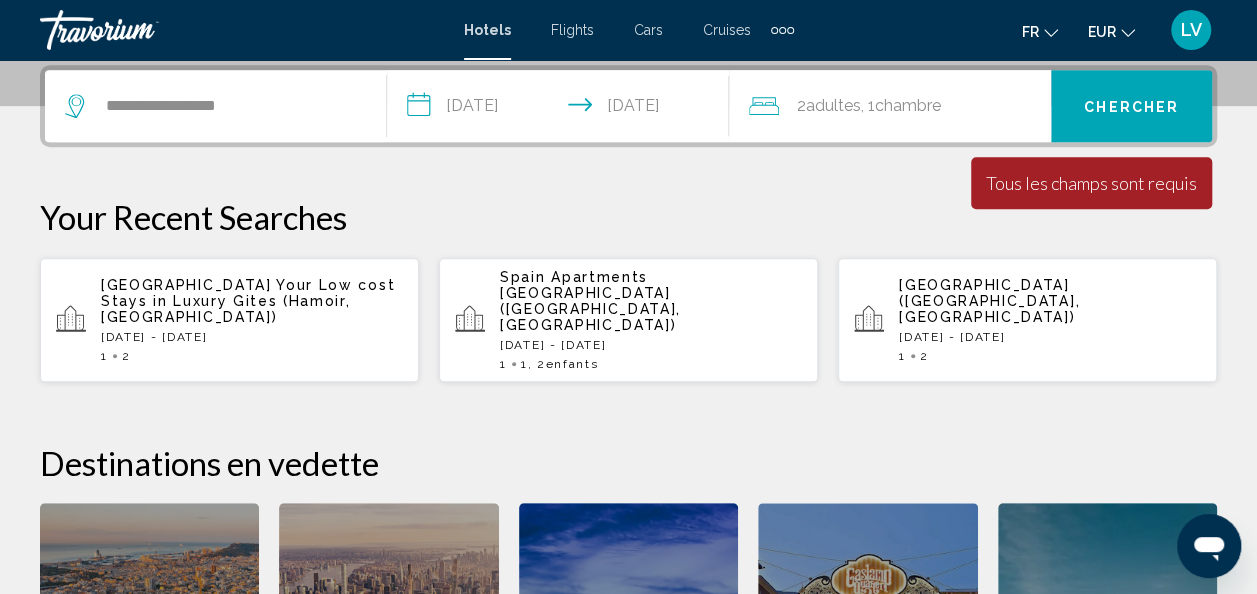 click on "2  Adulte Adultes , 1  Chambre pièces" 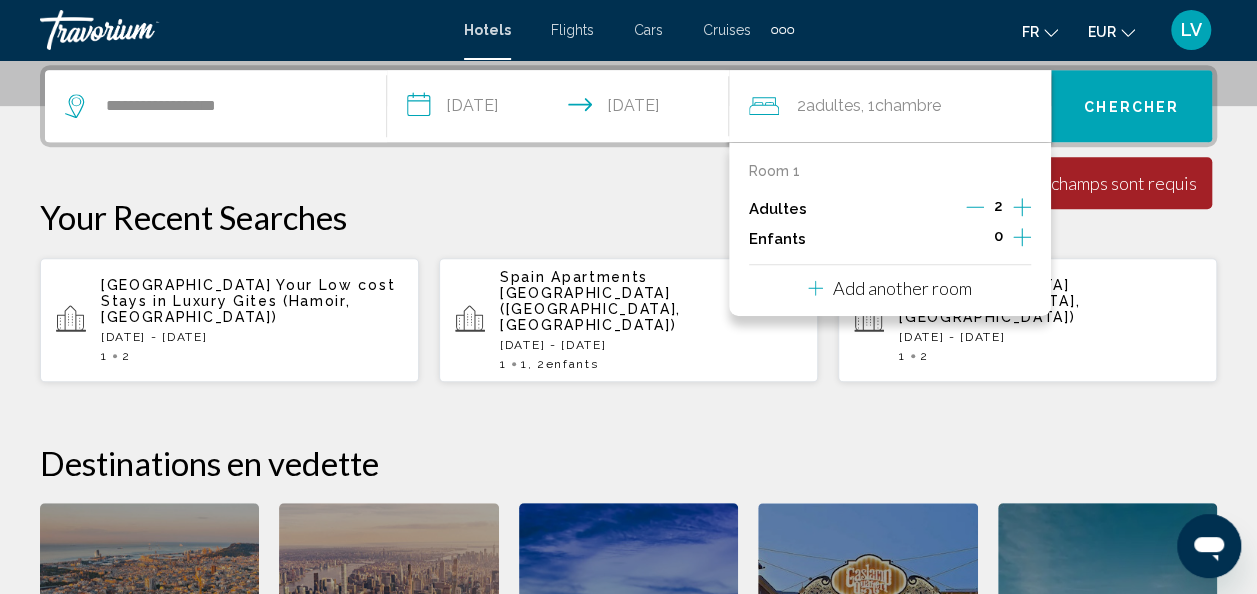 click 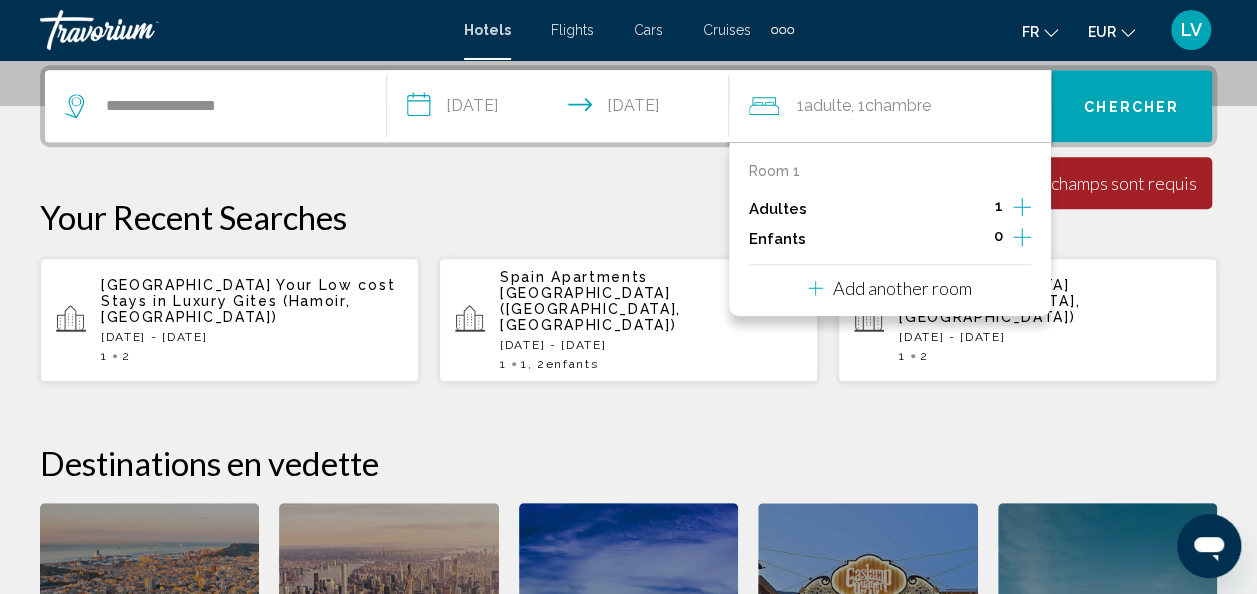click 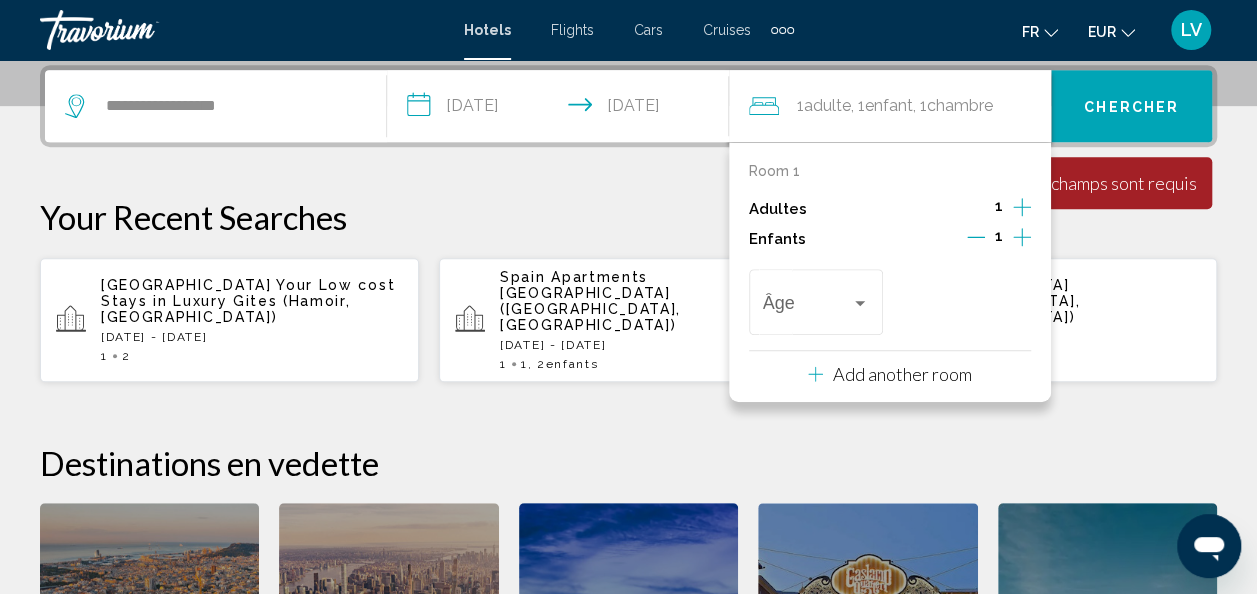 click 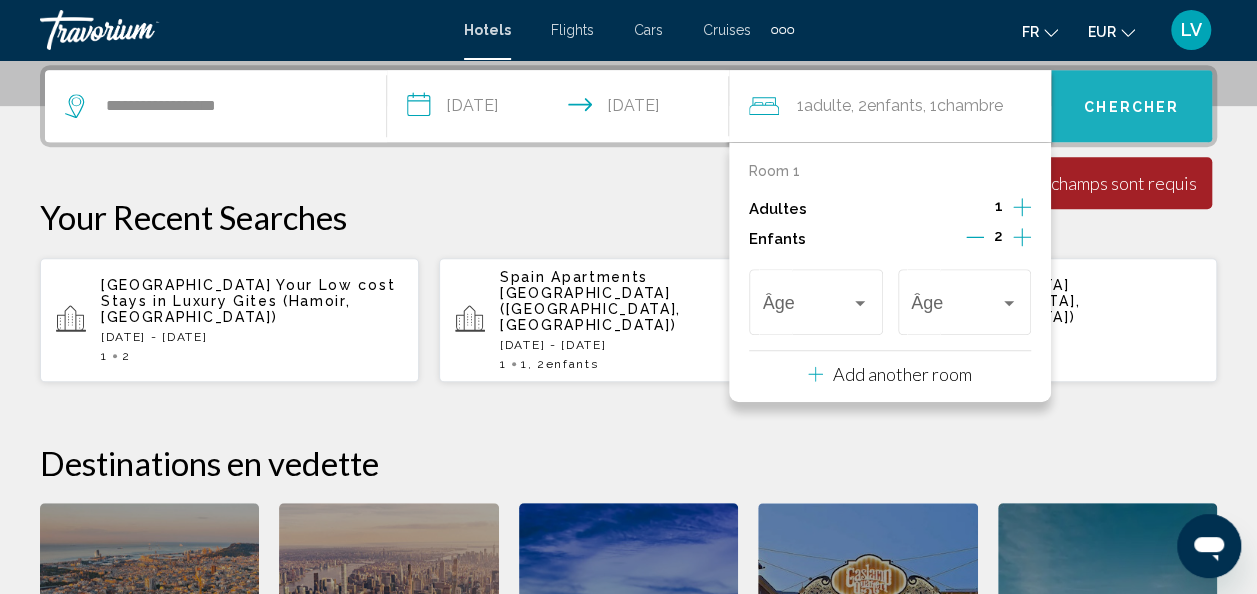 click on "Chercher" at bounding box center [1131, 107] 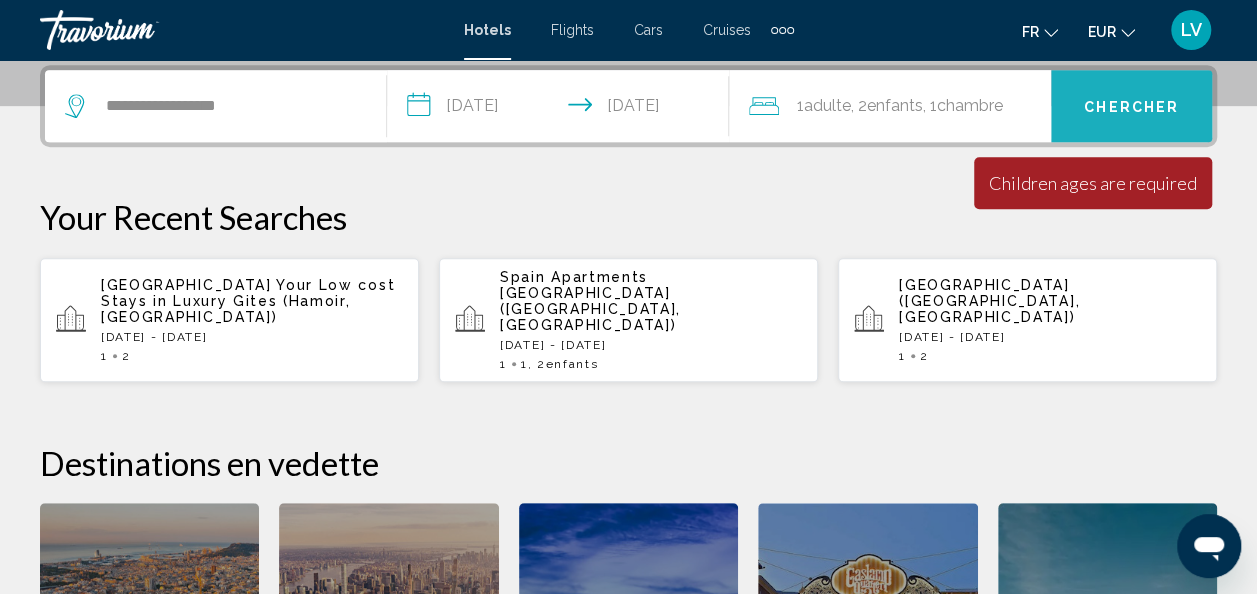 click on "Chercher" at bounding box center [1131, 107] 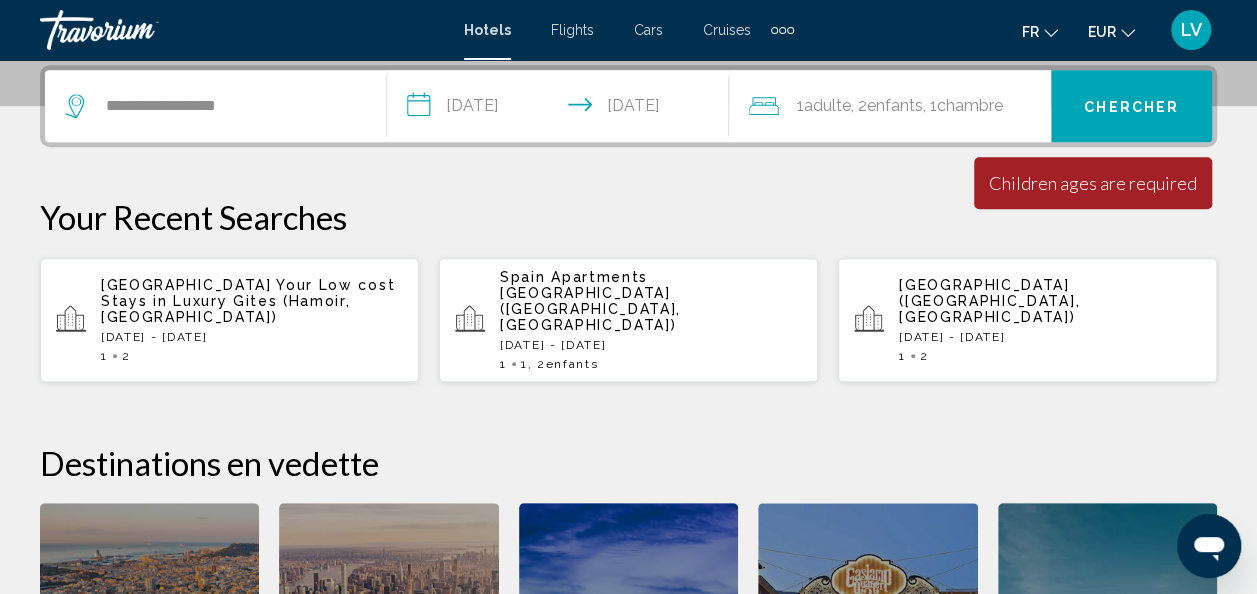 click on "Chambre" 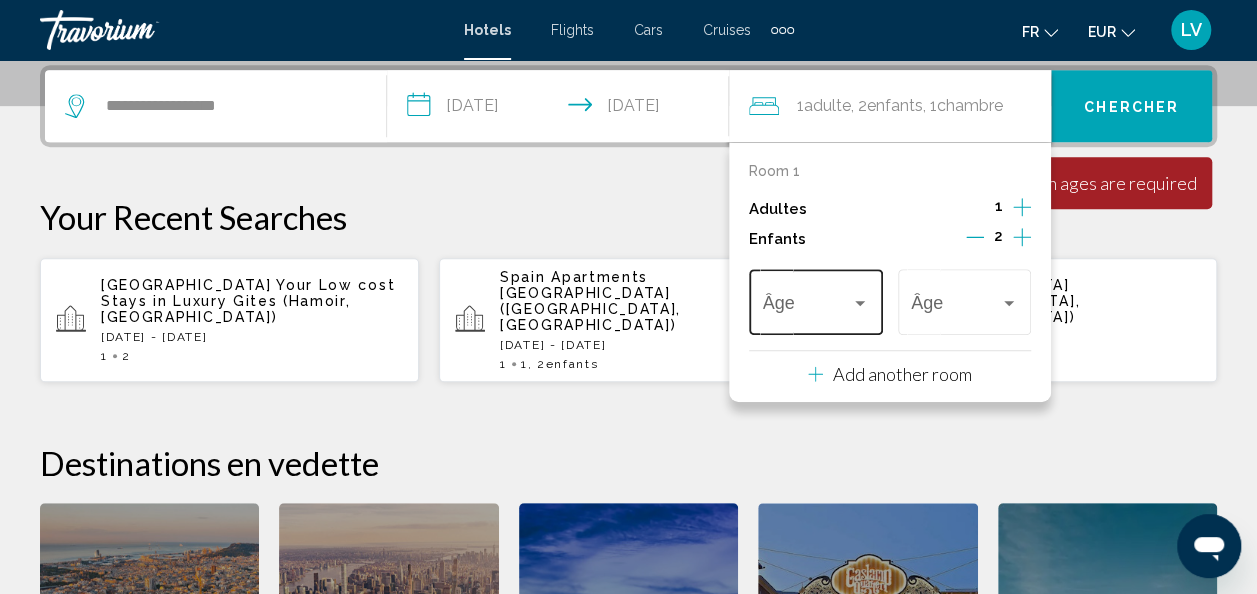 click on "Âge" at bounding box center (816, 299) 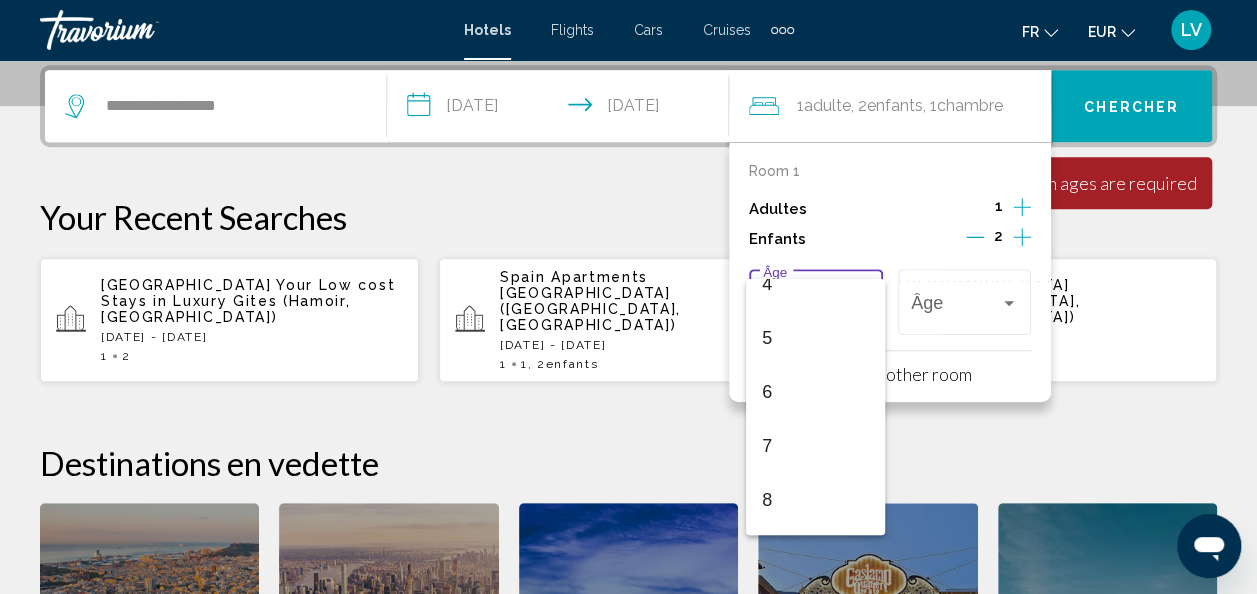 scroll, scrollTop: 239, scrollLeft: 0, axis: vertical 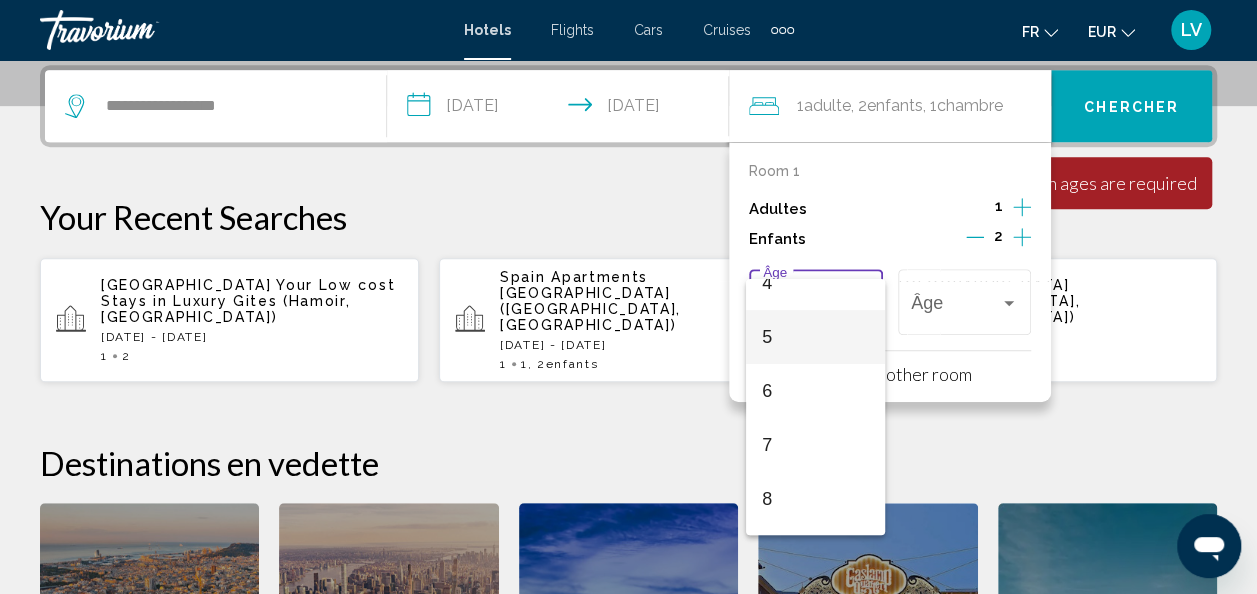 click on "5" at bounding box center (815, 337) 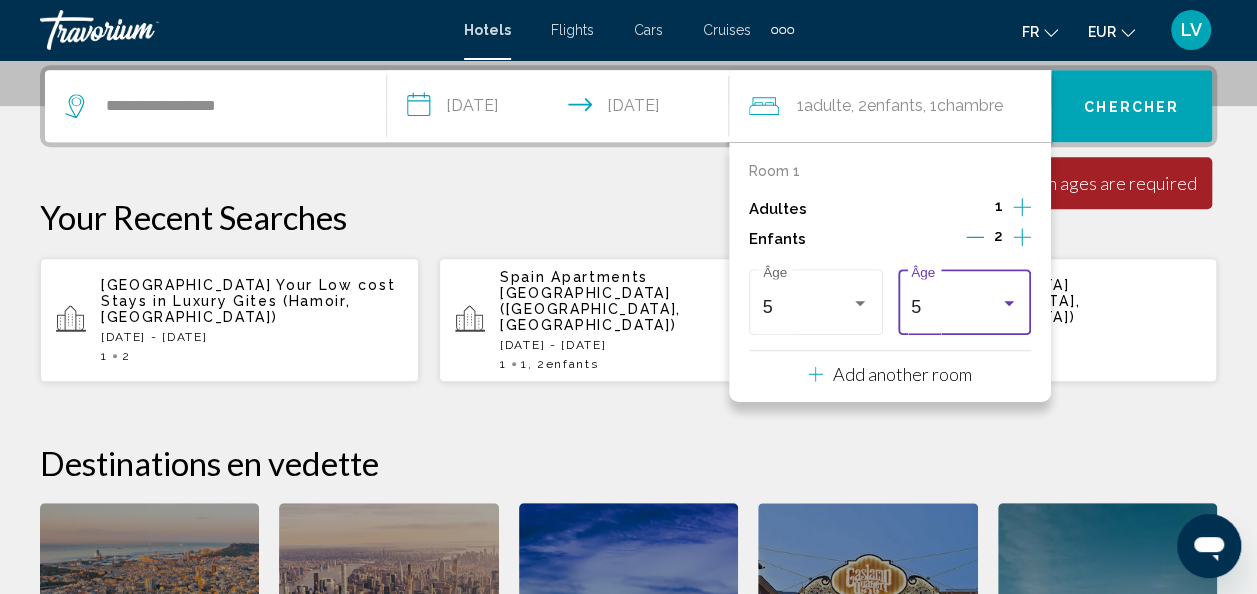click on "5" at bounding box center [955, 307] 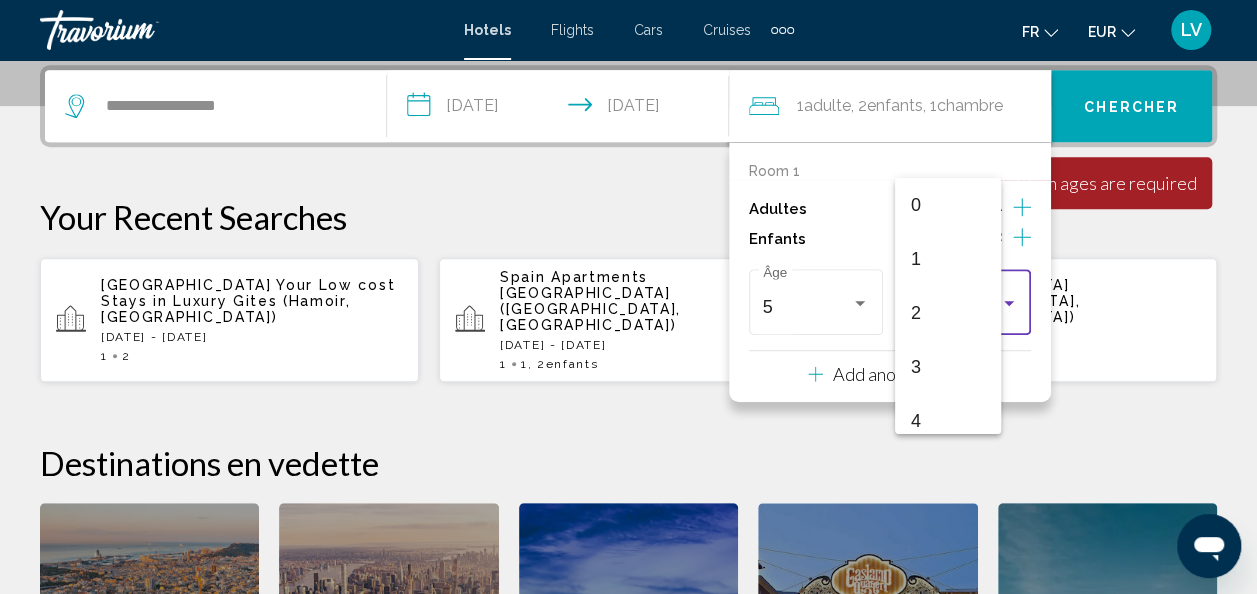 scroll, scrollTop: 169, scrollLeft: 0, axis: vertical 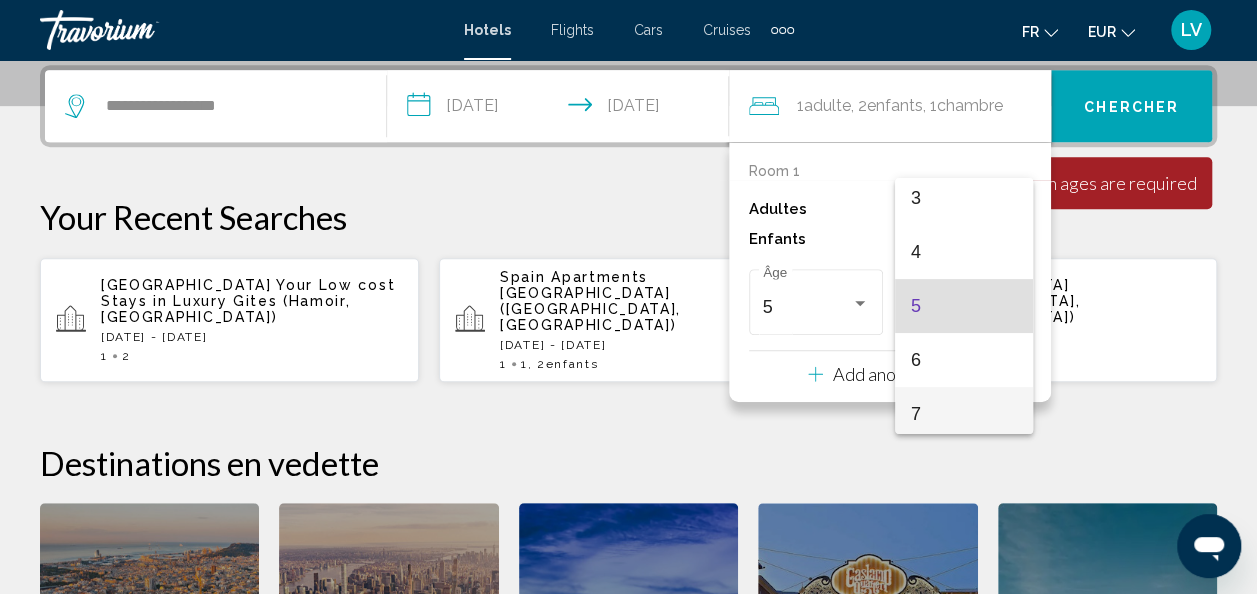 click on "7" at bounding box center [964, 414] 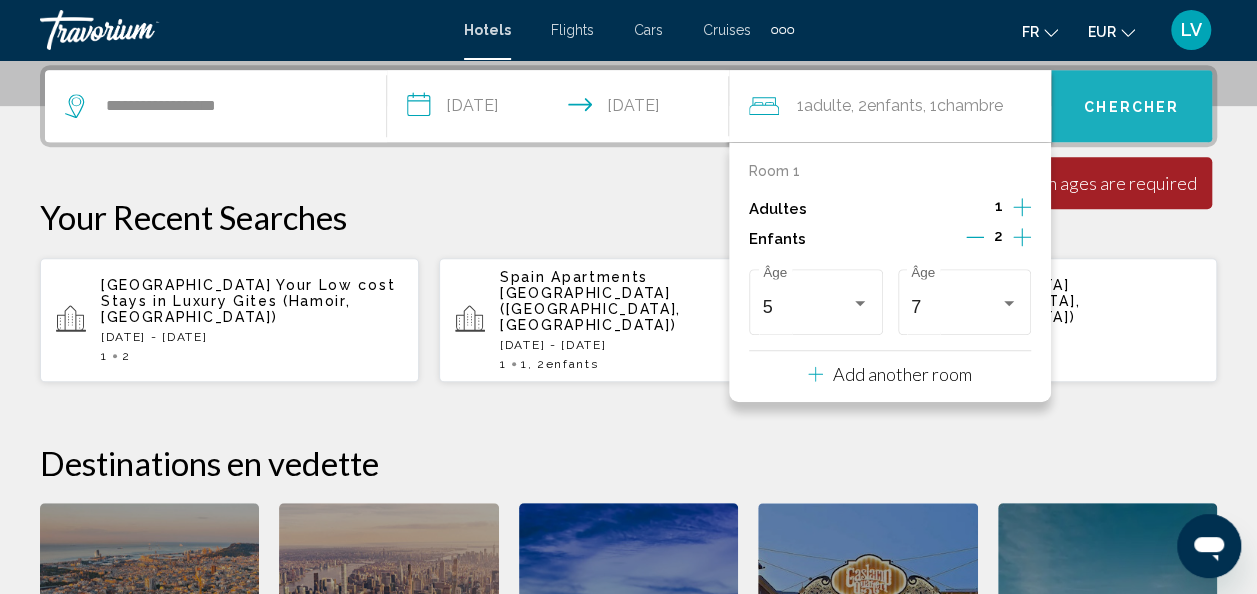 click on "Chercher" at bounding box center (1131, 107) 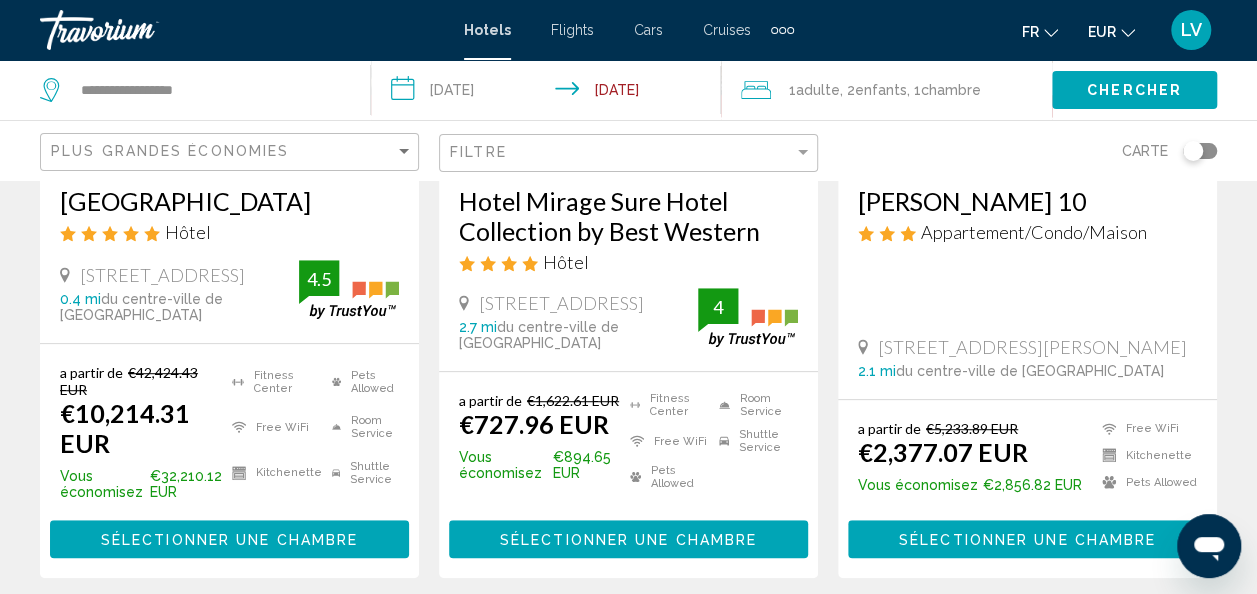 scroll, scrollTop: 0, scrollLeft: 0, axis: both 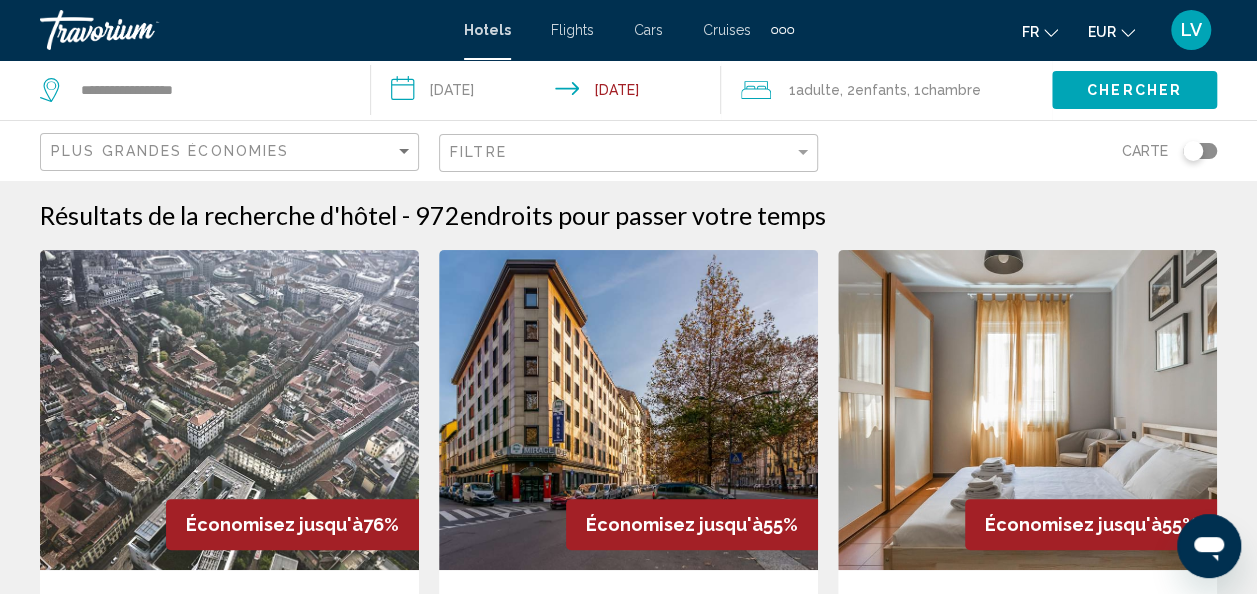 click on "Filtre" 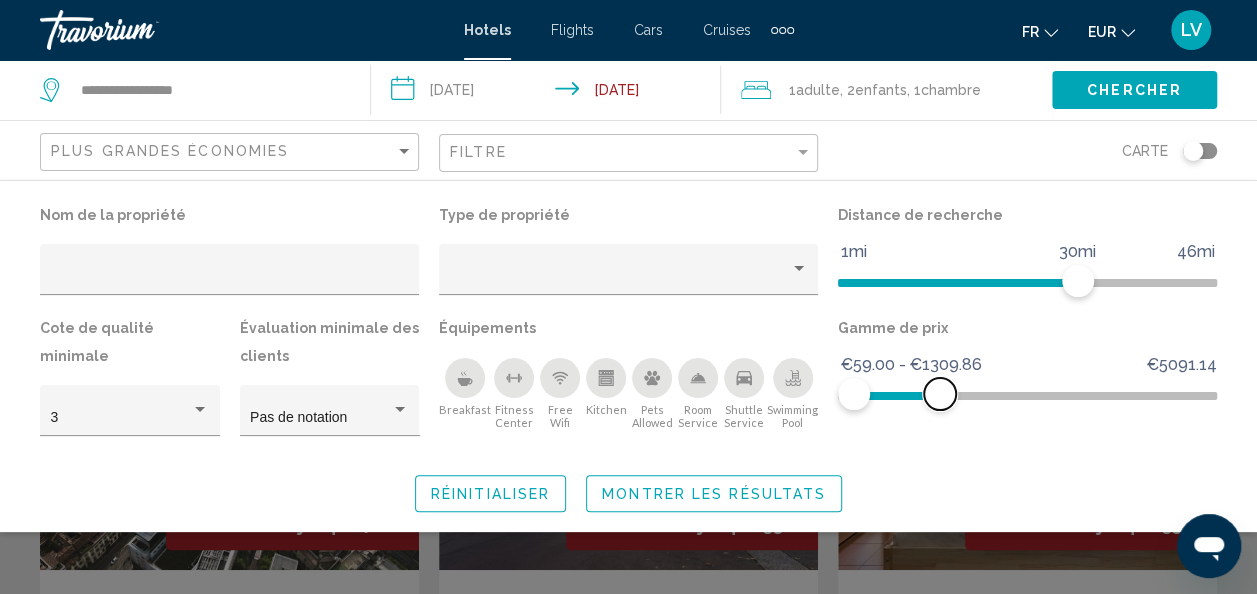 drag, startPoint x: 1198, startPoint y: 392, endPoint x: 940, endPoint y: 412, distance: 258.77405 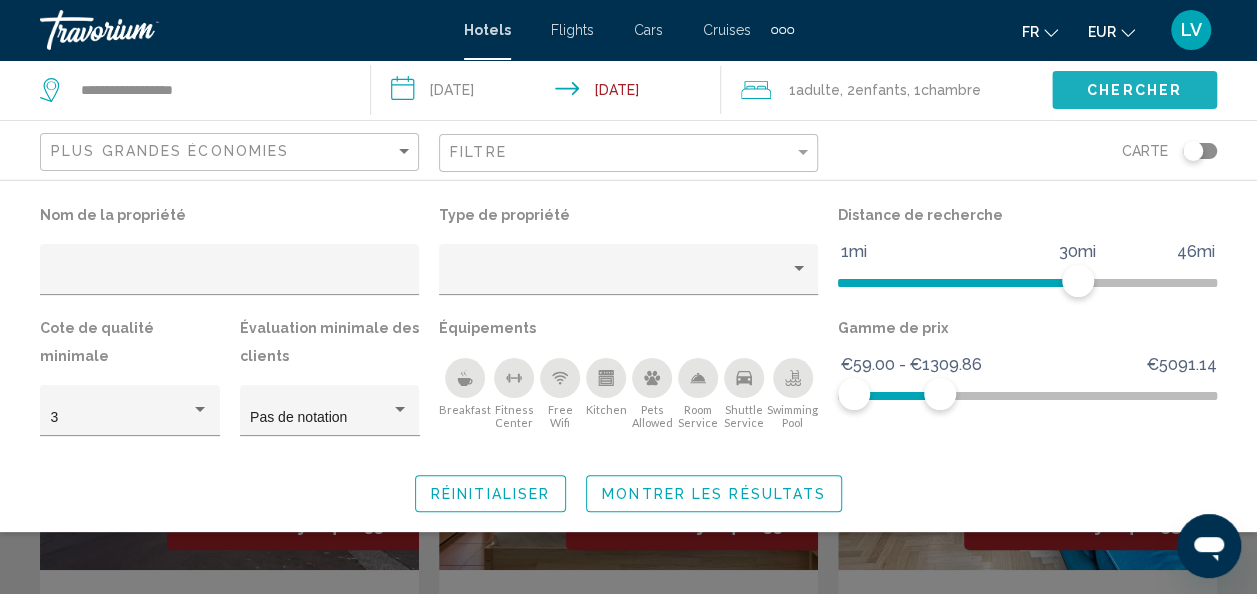 click on "Chercher" 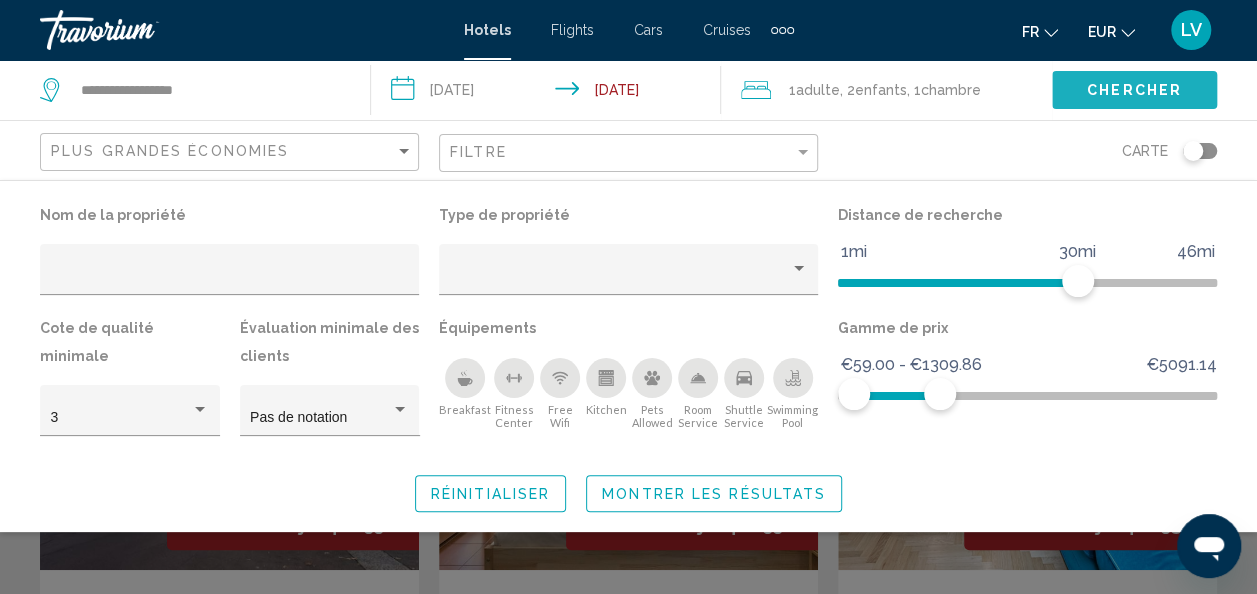 click on "Chercher" 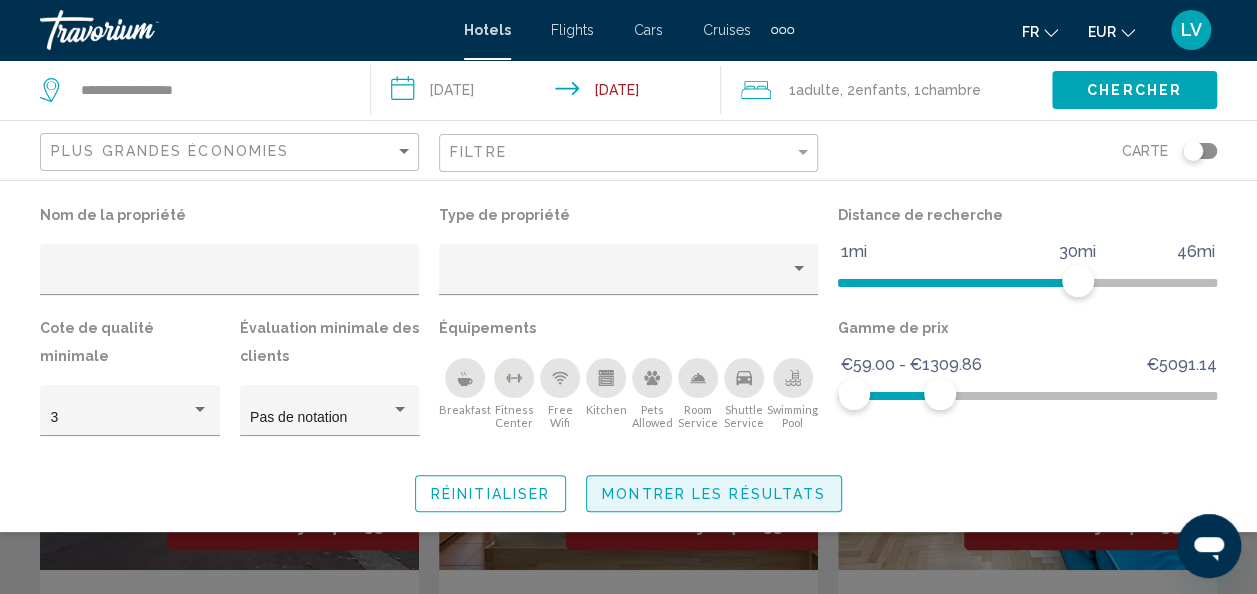 click on "Montrer les résultats" 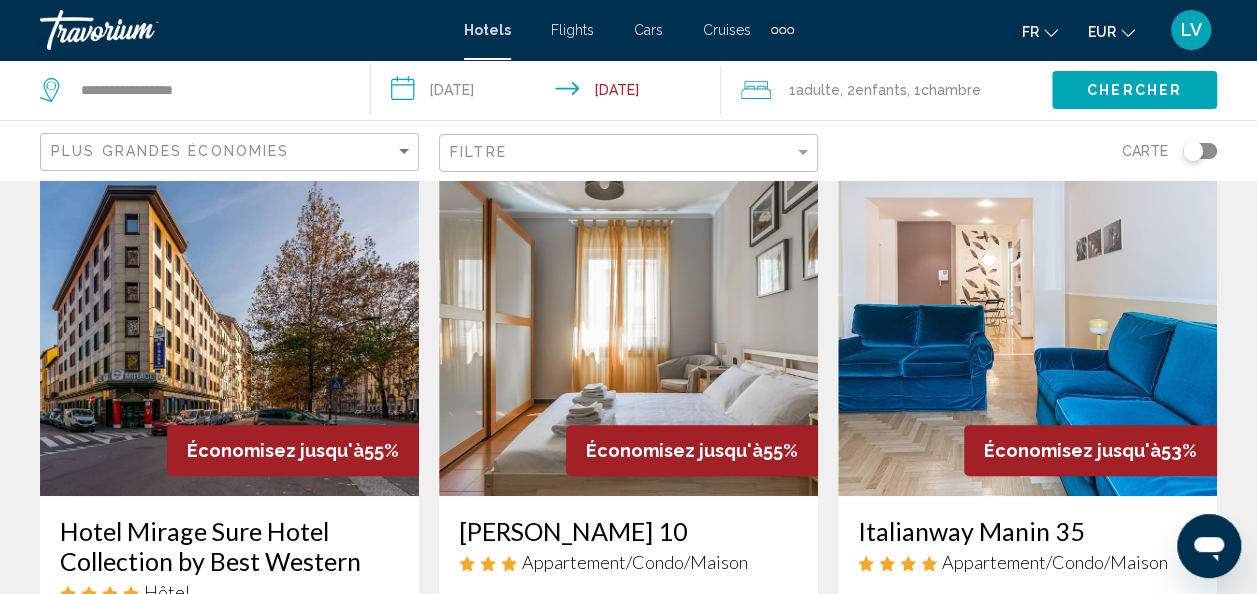 scroll, scrollTop: 0, scrollLeft: 0, axis: both 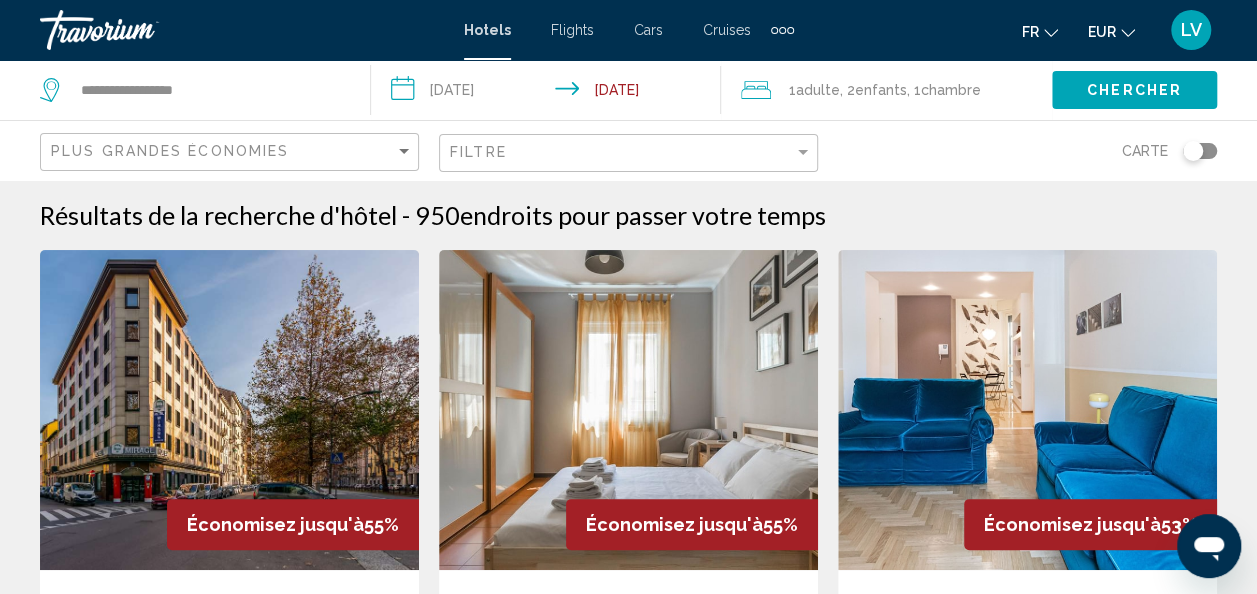 click on "Plus grandes économies" 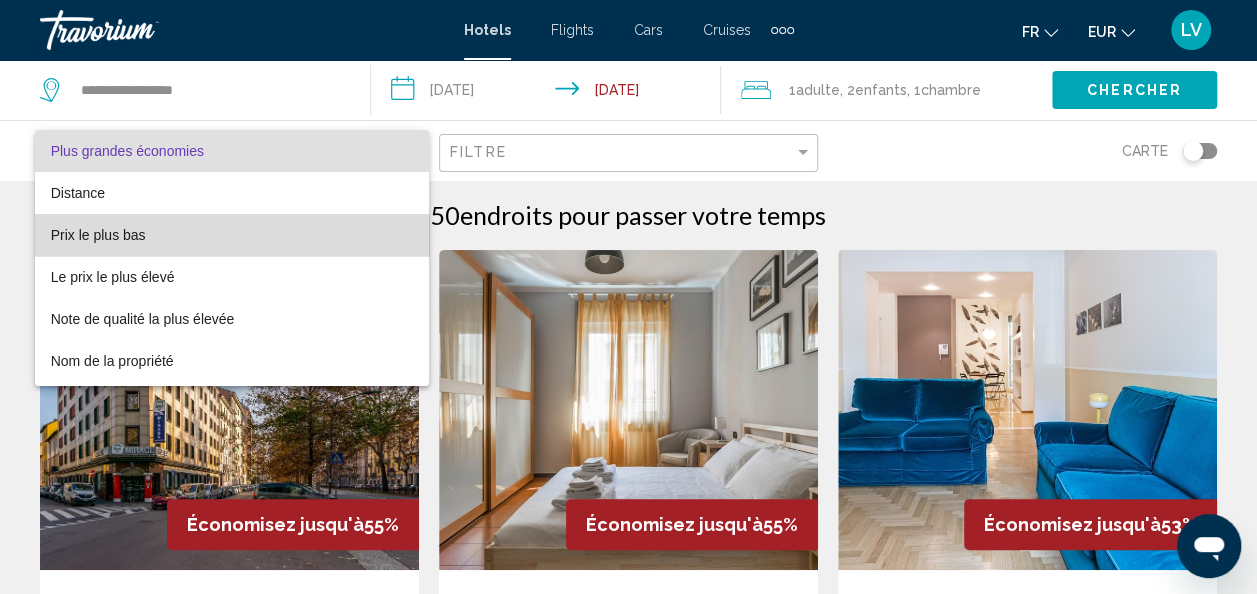 click on "Prix le plus bas" at bounding box center (232, 235) 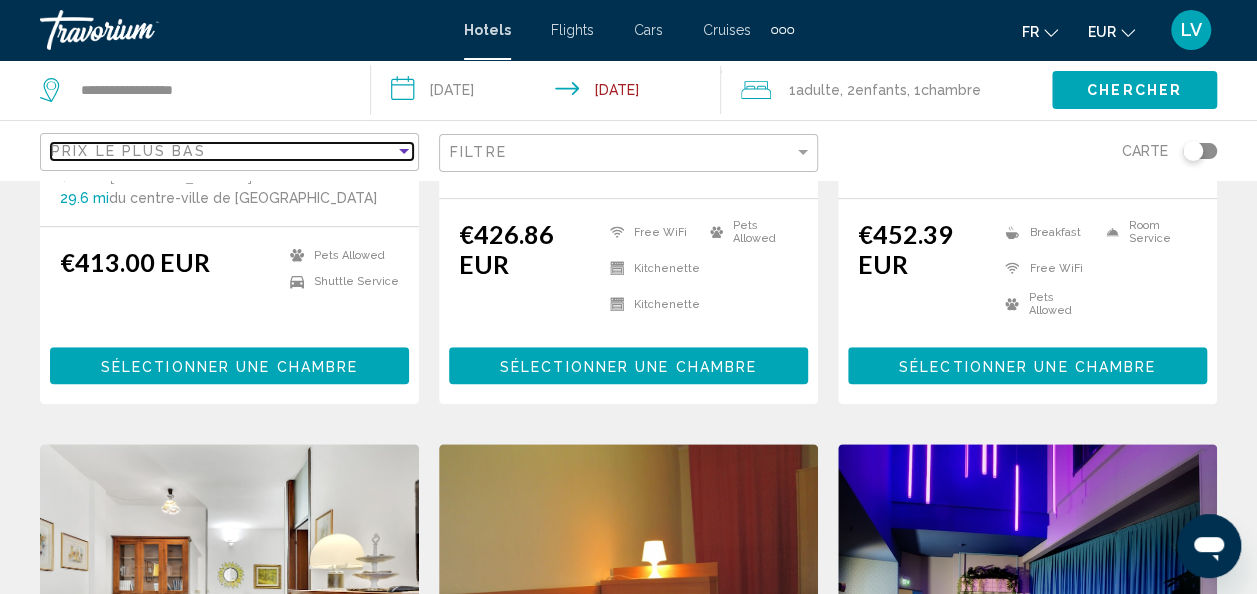 scroll, scrollTop: 473, scrollLeft: 0, axis: vertical 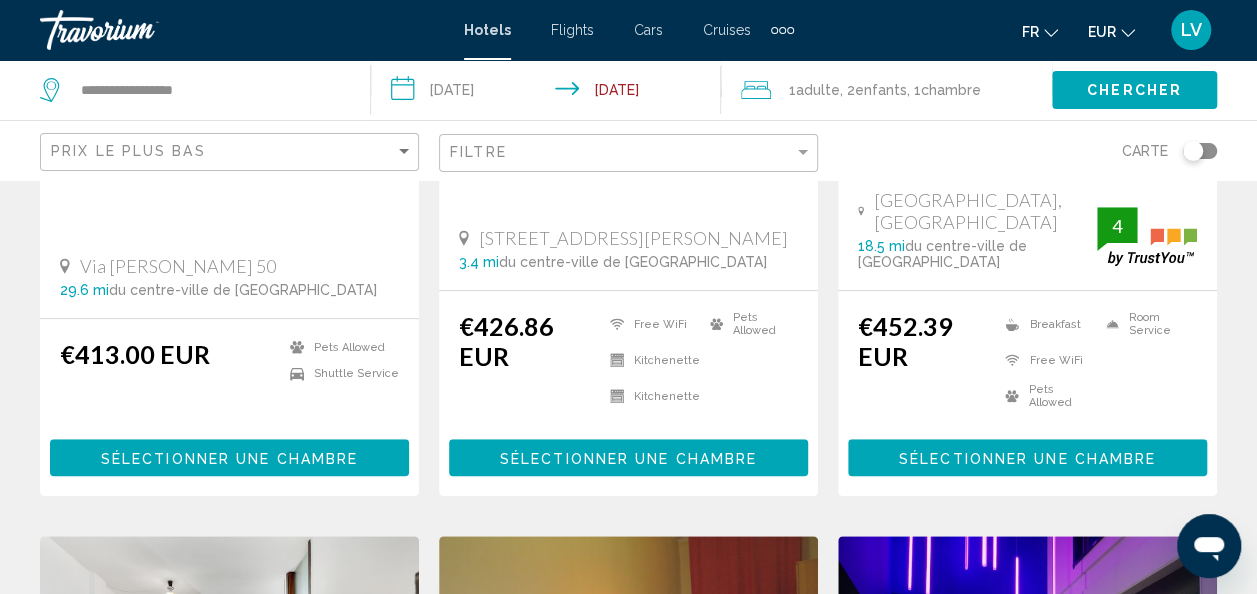 click 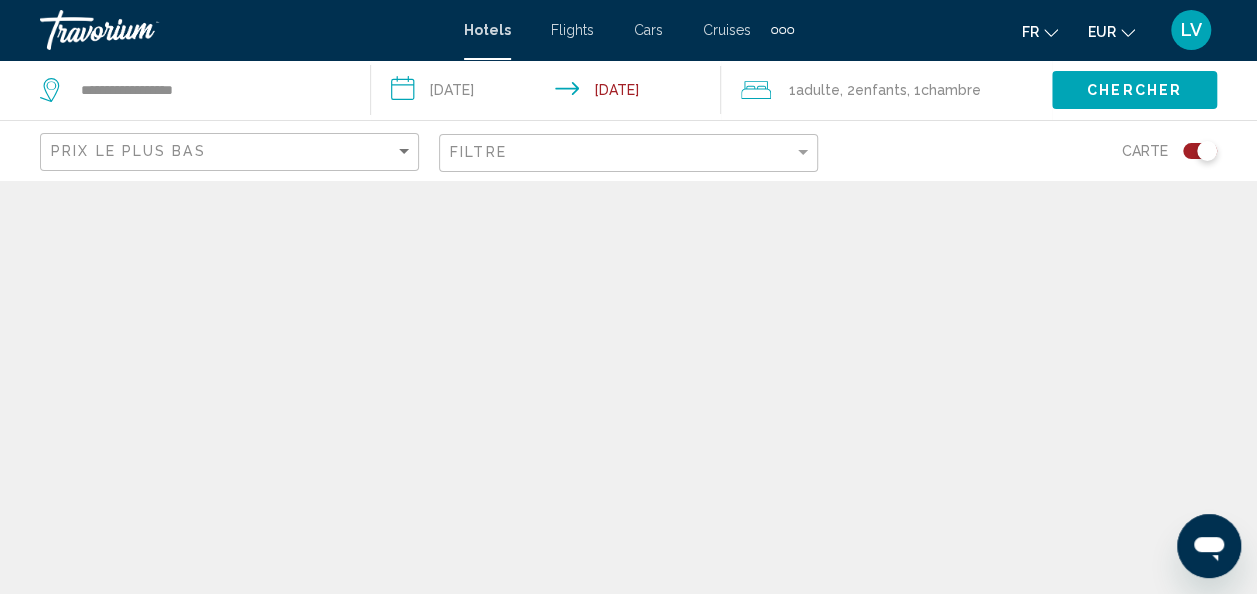 scroll, scrollTop: 0, scrollLeft: 0, axis: both 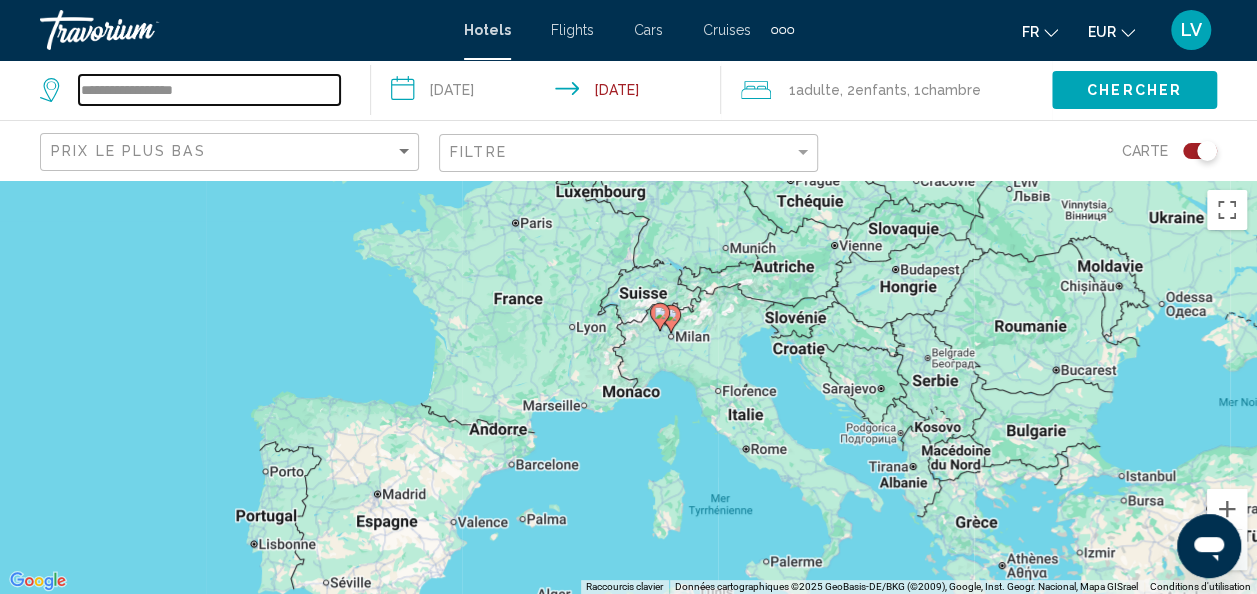 click on "**********" at bounding box center [209, 90] 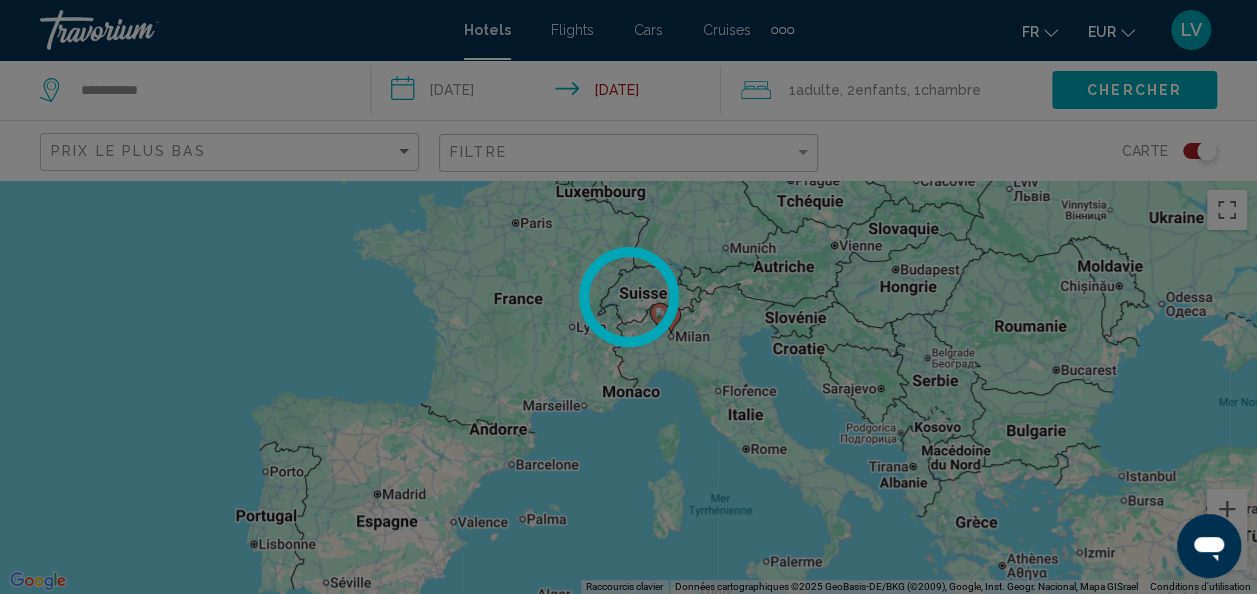 click at bounding box center [628, 297] 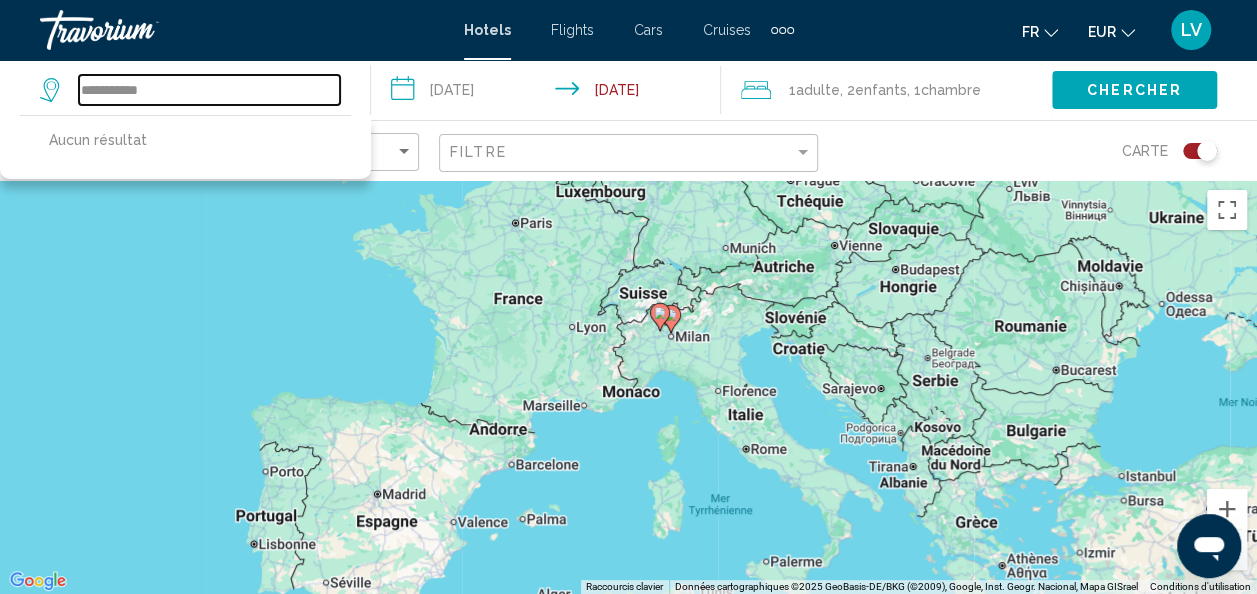 click on "**********" at bounding box center (209, 90) 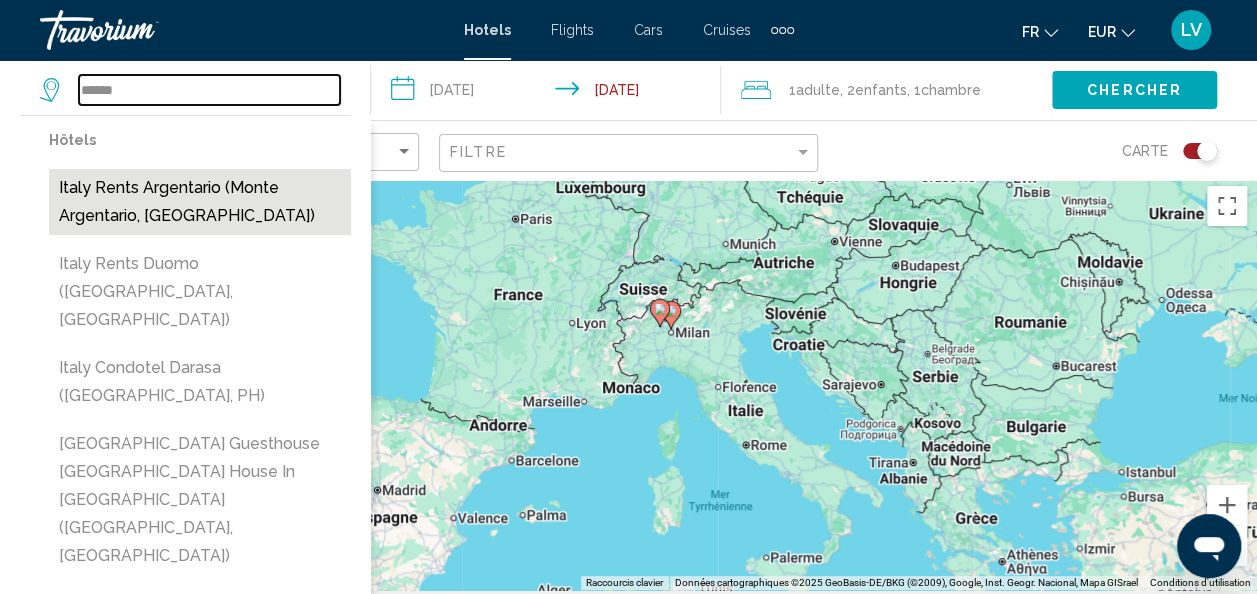 scroll, scrollTop: 5, scrollLeft: 0, axis: vertical 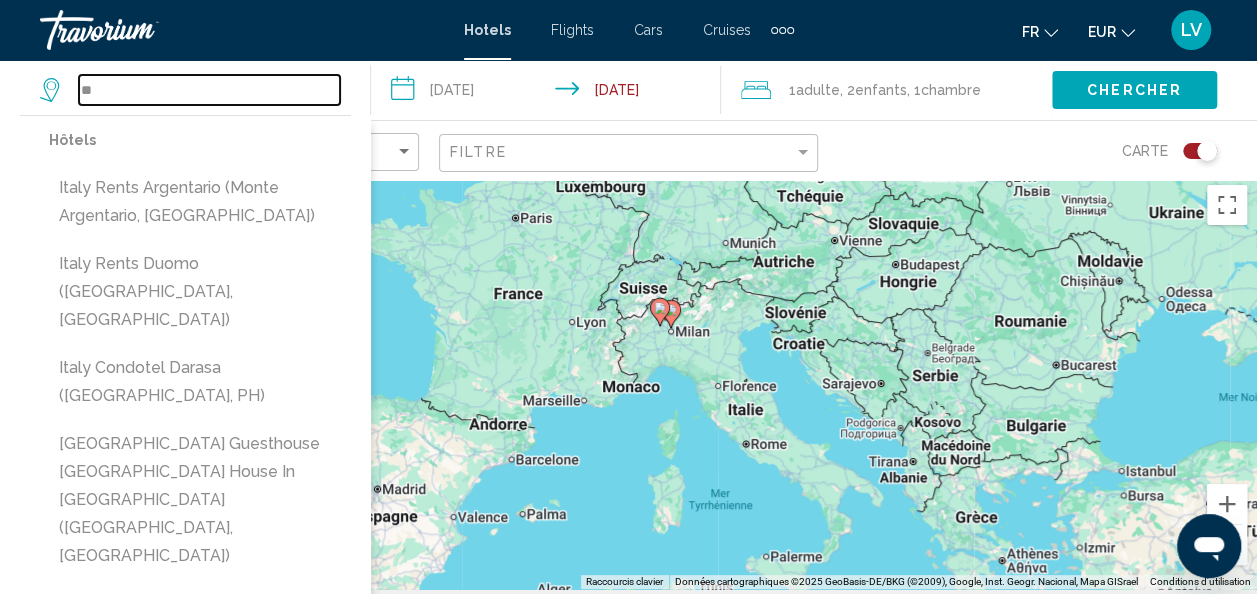 type on "*" 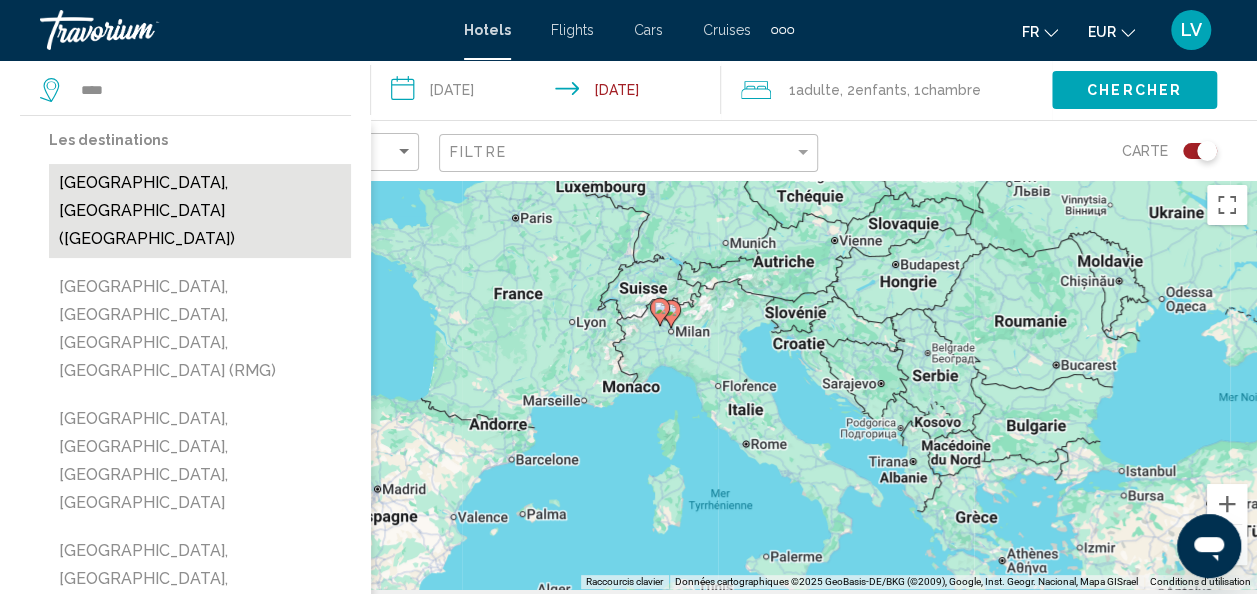 click on "[GEOGRAPHIC_DATA], [GEOGRAPHIC_DATA] ([GEOGRAPHIC_DATA])" at bounding box center (200, 211) 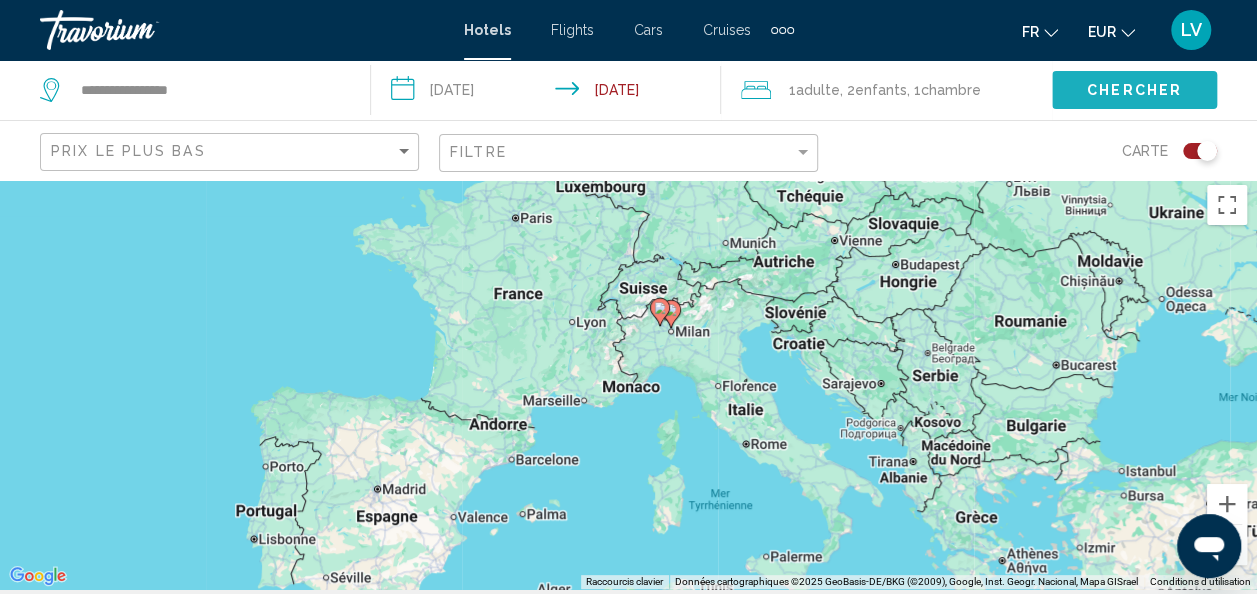 click on "Chercher" 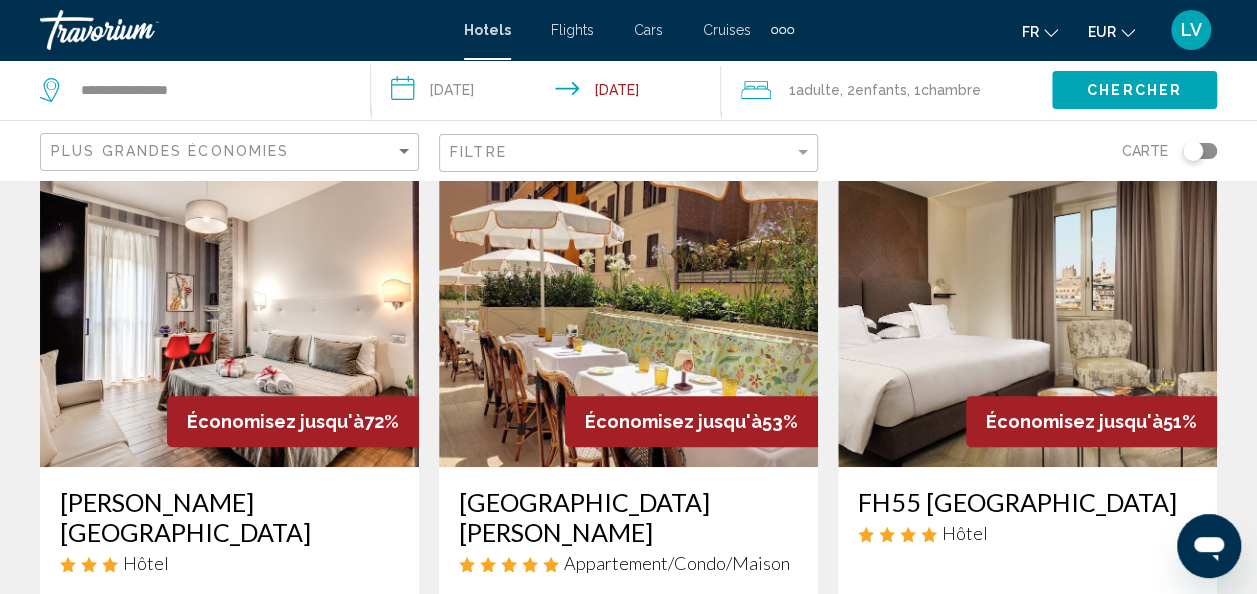 scroll, scrollTop: 101, scrollLeft: 0, axis: vertical 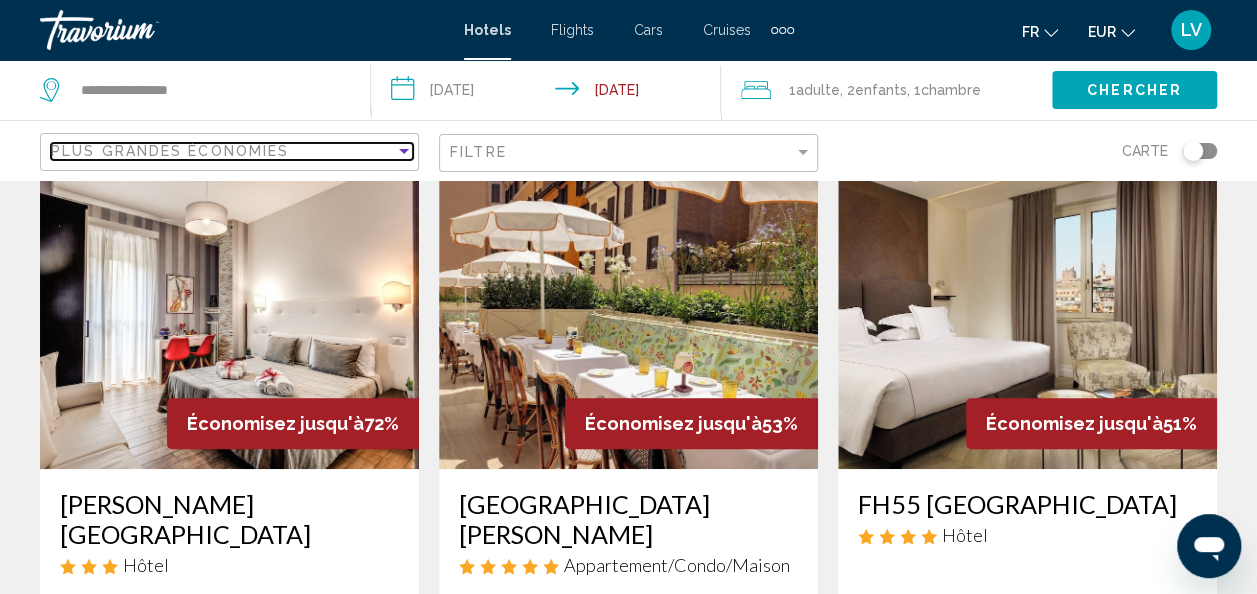 click on "Plus grandes économies" at bounding box center (223, 151) 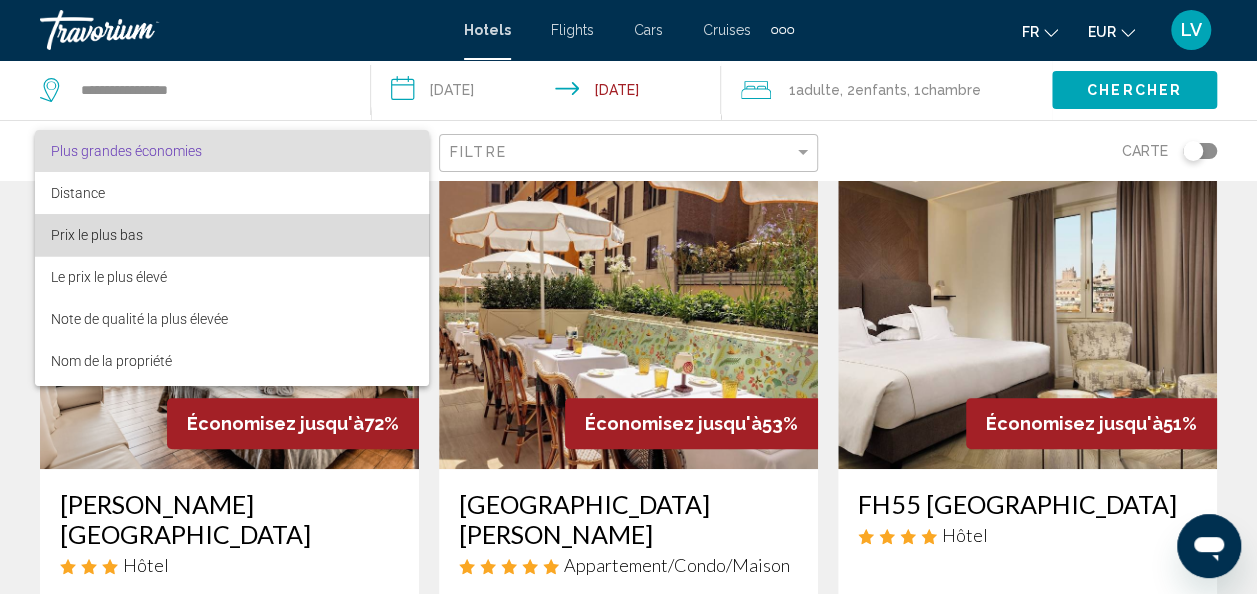 click on "Prix le plus bas" at bounding box center [232, 235] 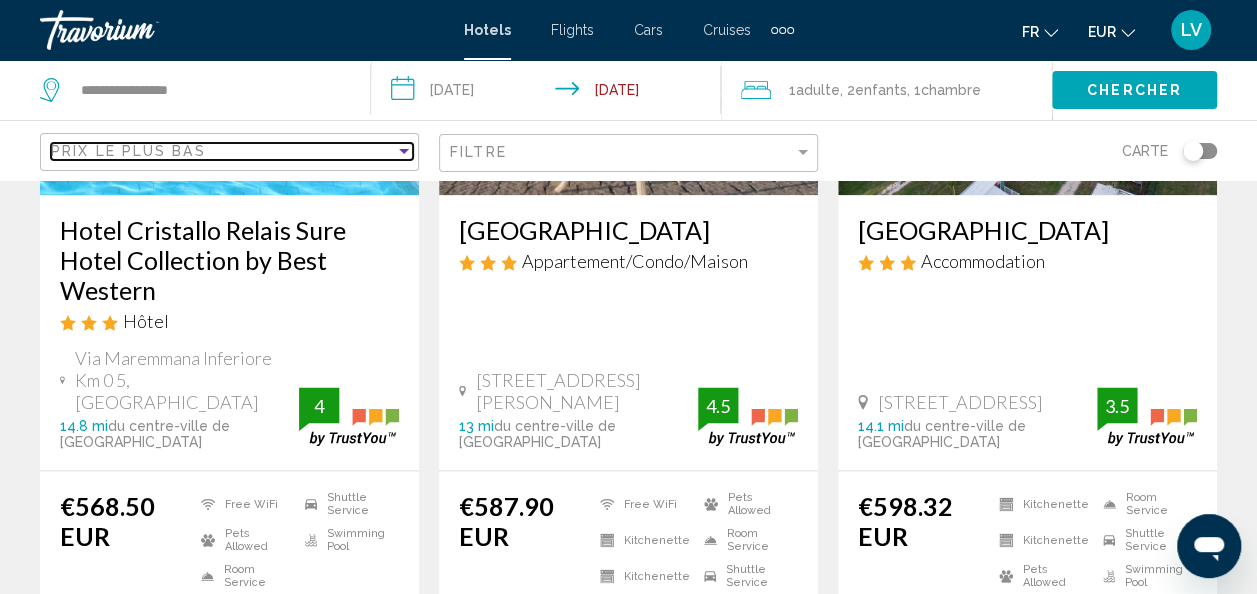 scroll, scrollTop: 1152, scrollLeft: 0, axis: vertical 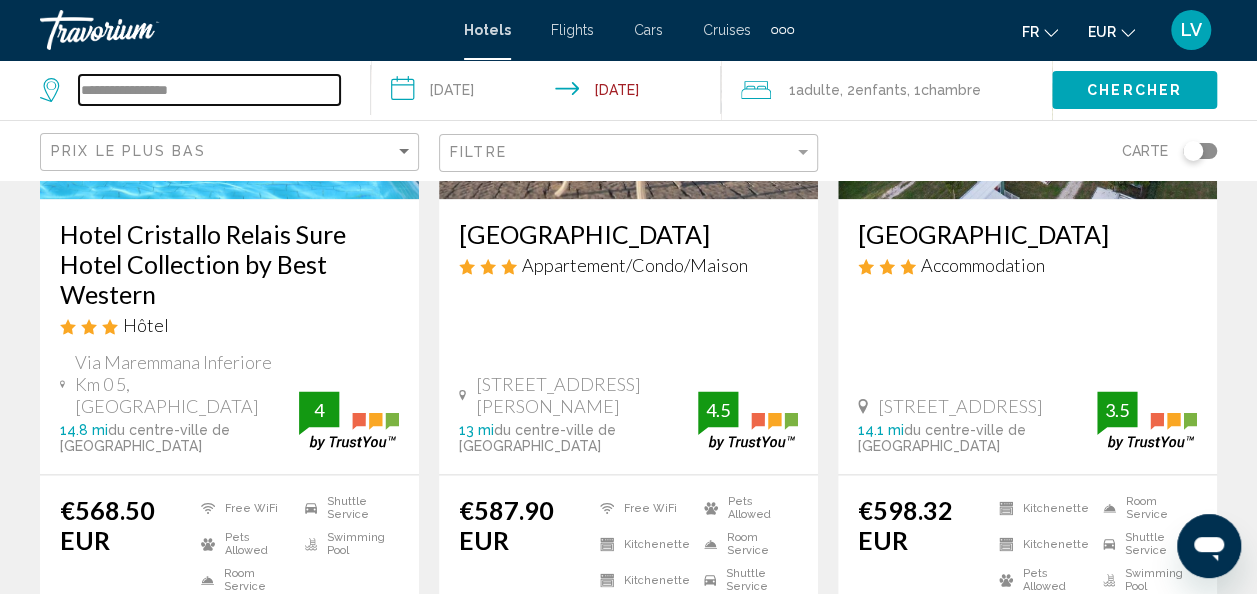 click on "**********" at bounding box center (209, 90) 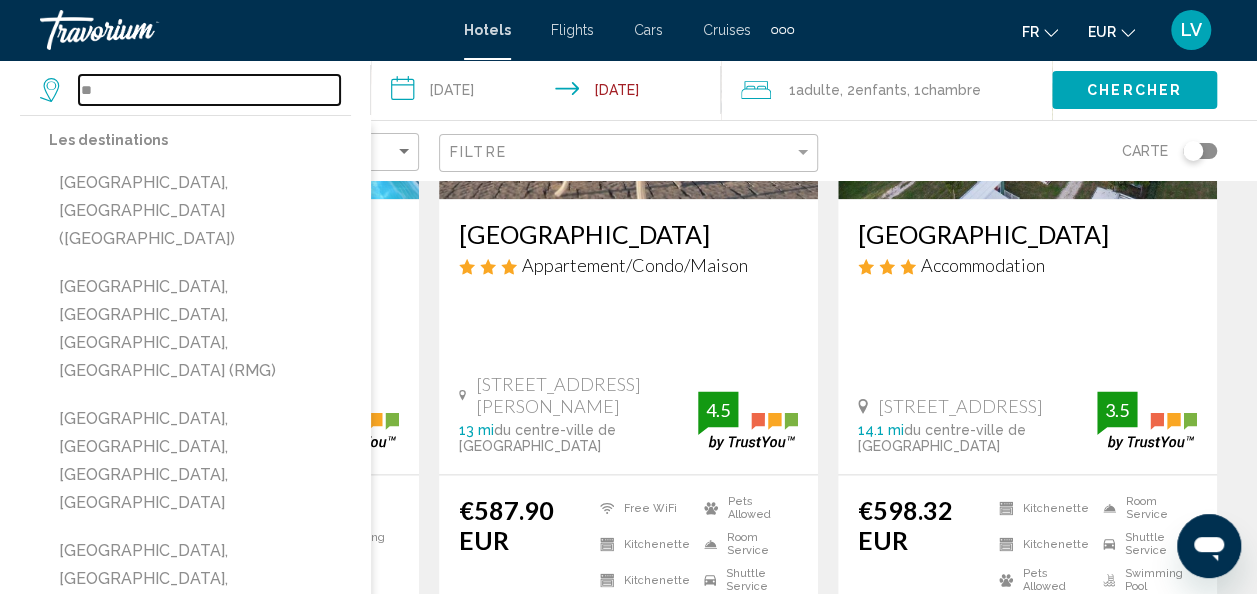 type on "*" 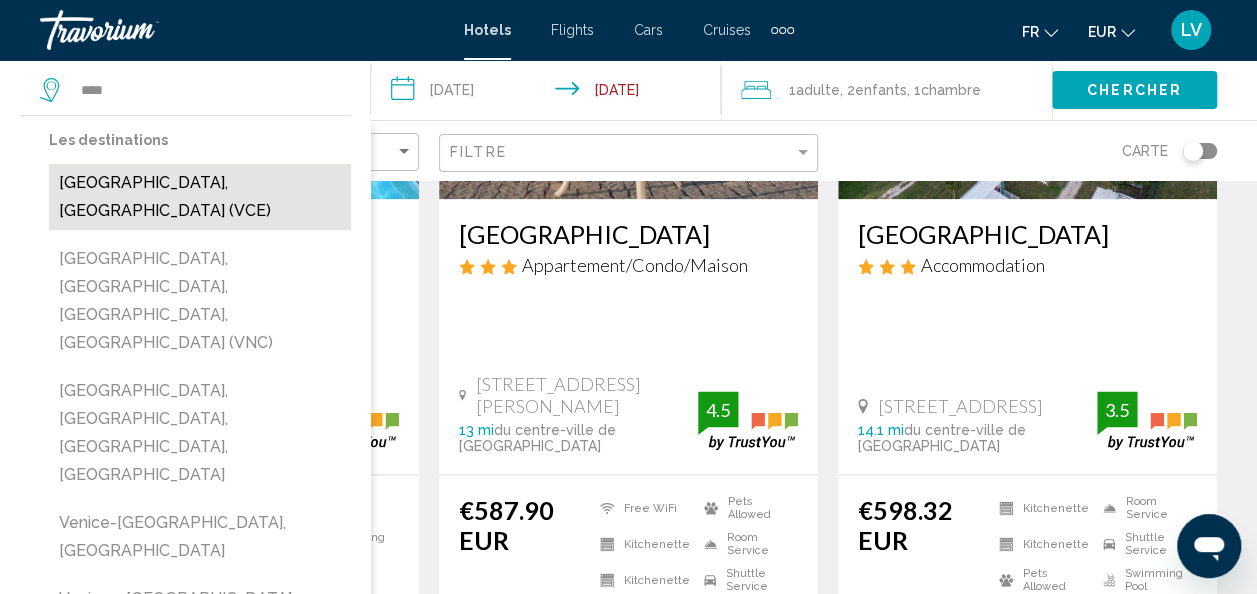 click on "[GEOGRAPHIC_DATA], [GEOGRAPHIC_DATA] (VCE)" at bounding box center [200, 197] 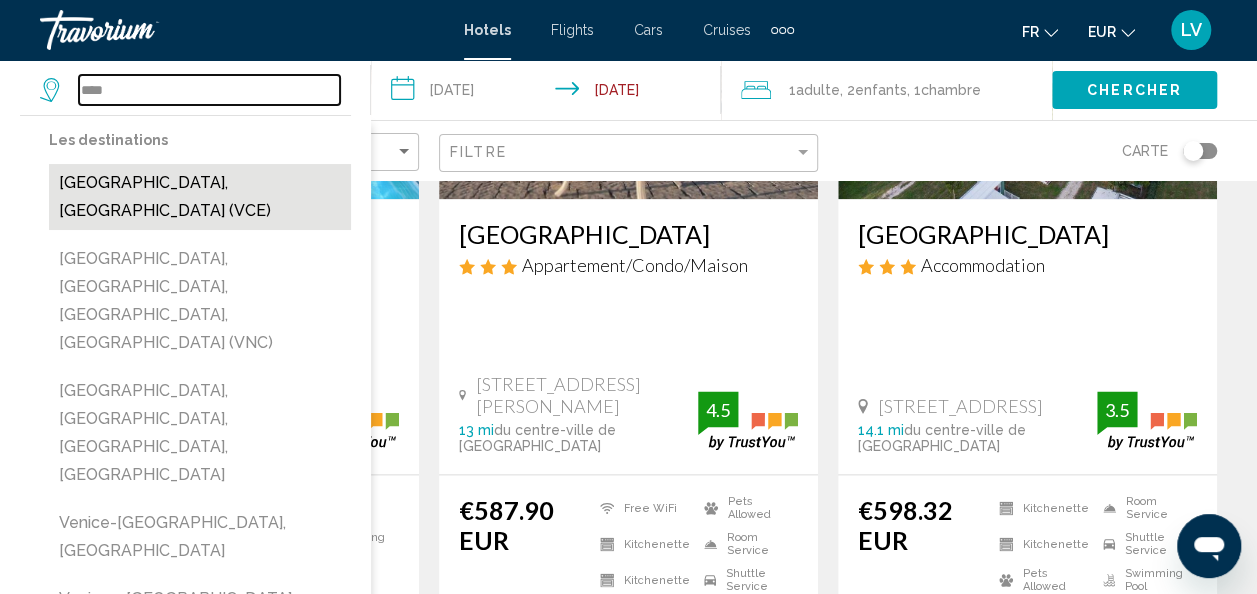 type on "**********" 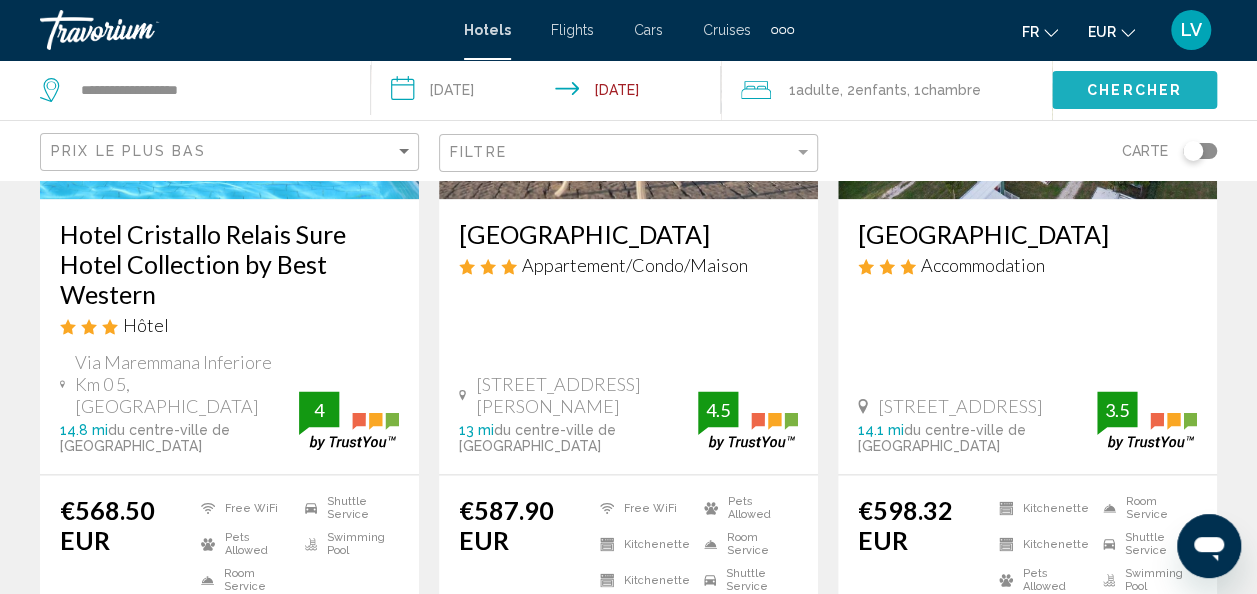 click on "Chercher" 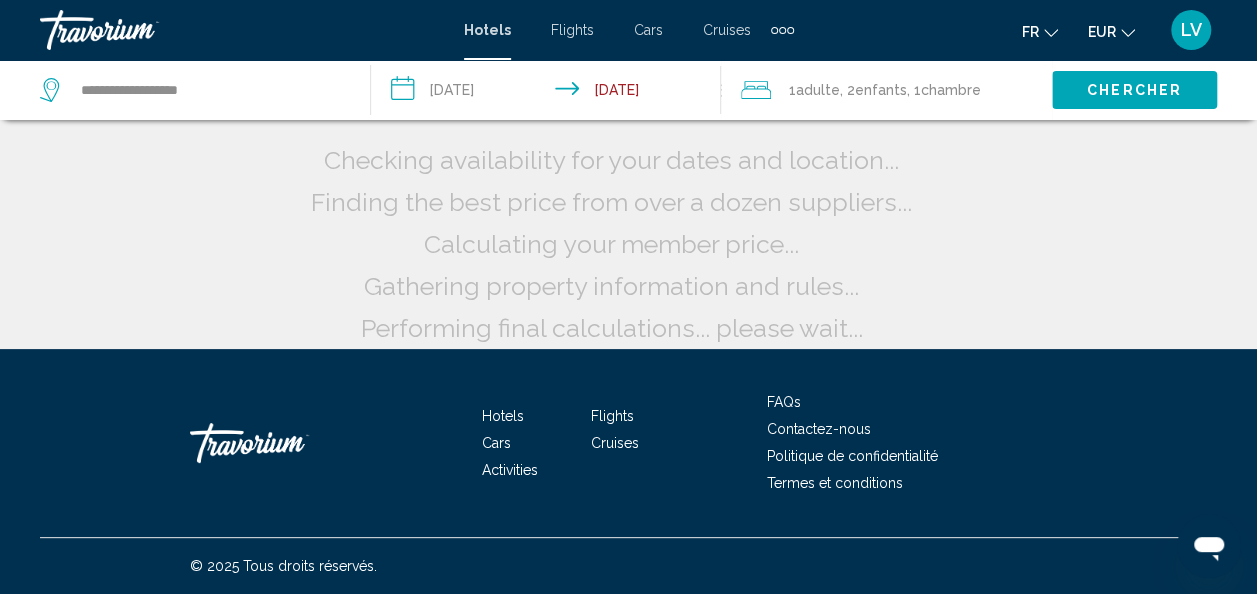 scroll, scrollTop: 62, scrollLeft: 0, axis: vertical 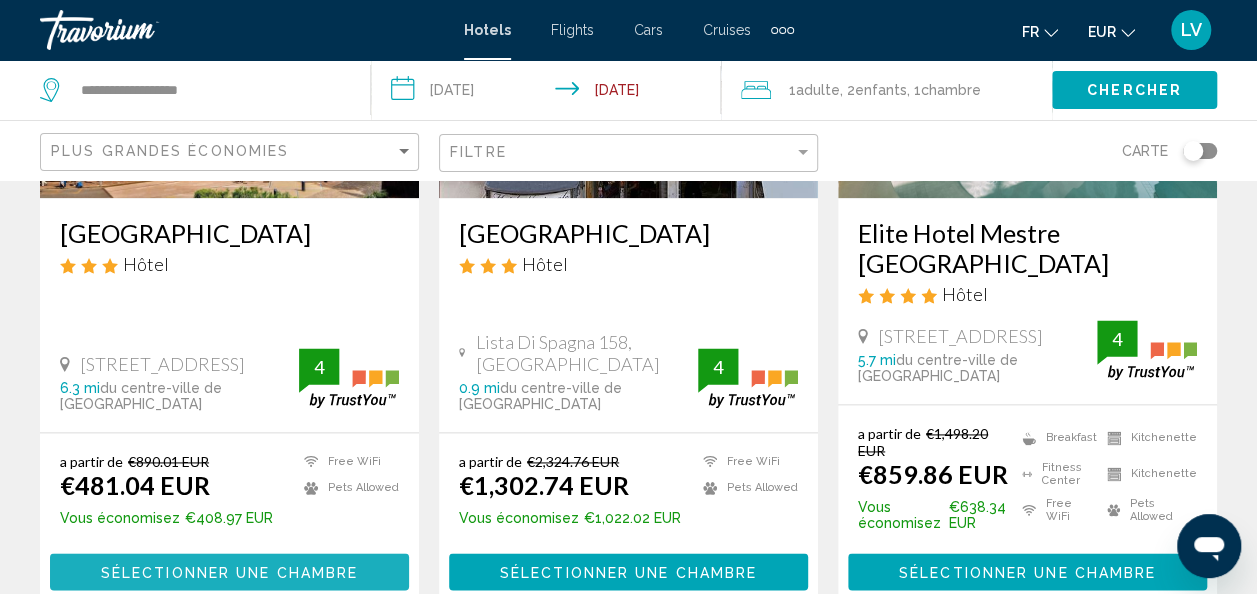 click on "Sélectionner une chambre" at bounding box center [229, 572] 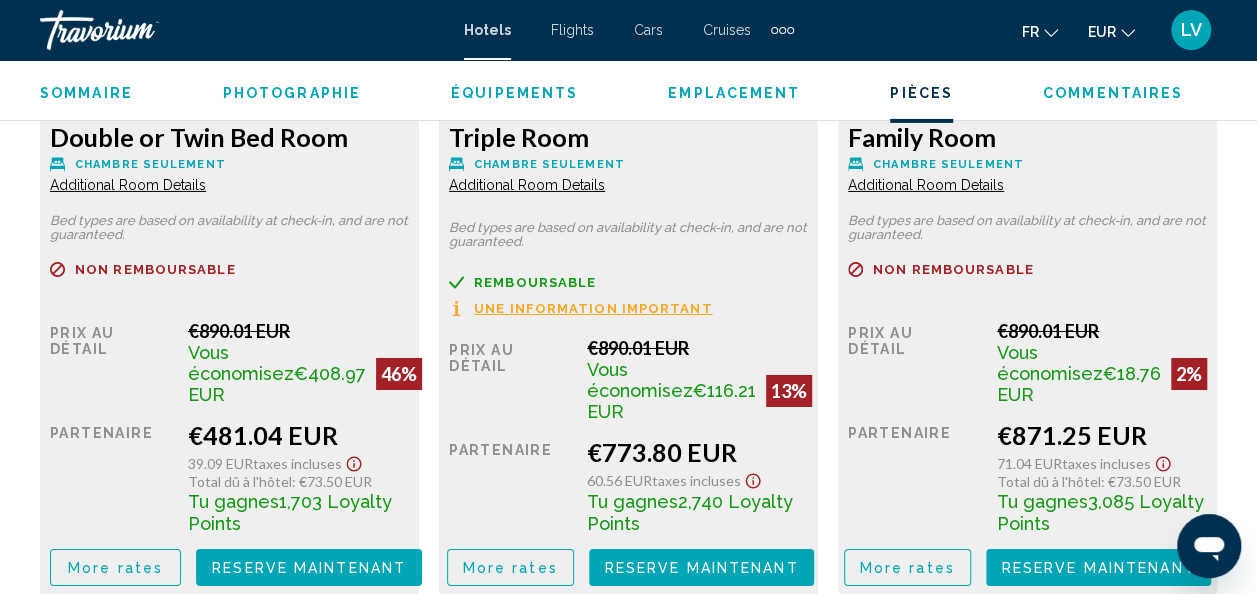 scroll, scrollTop: 3334, scrollLeft: 0, axis: vertical 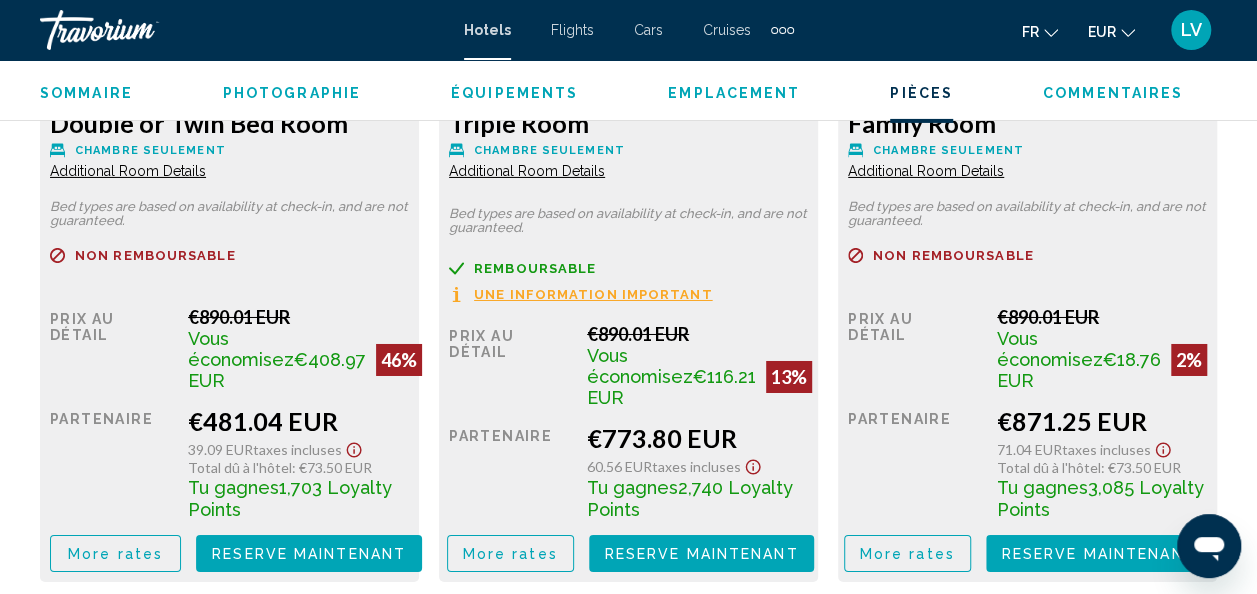 click on "Additional Room Details" at bounding box center [128, 171] 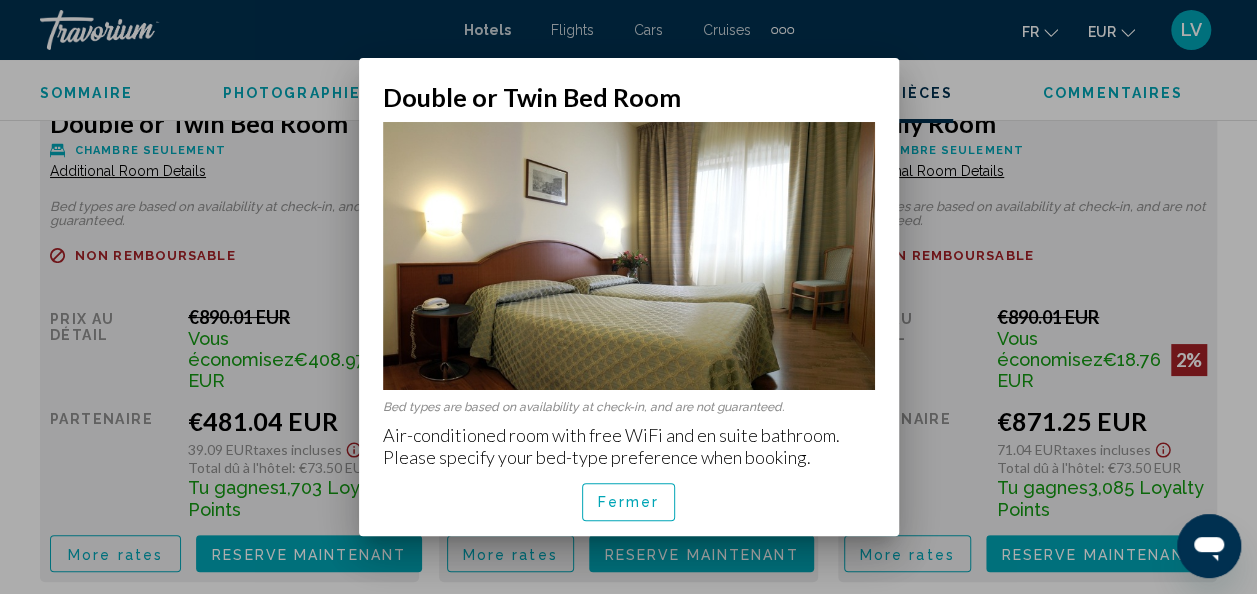 scroll, scrollTop: 0, scrollLeft: 0, axis: both 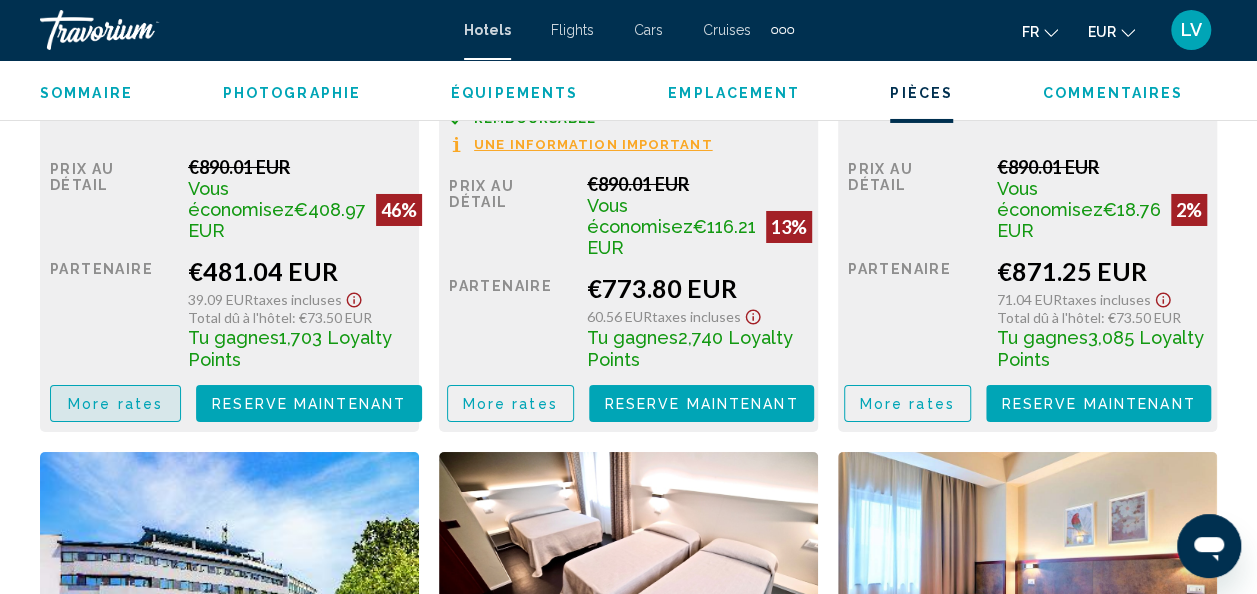 click on "More rates" at bounding box center [115, 404] 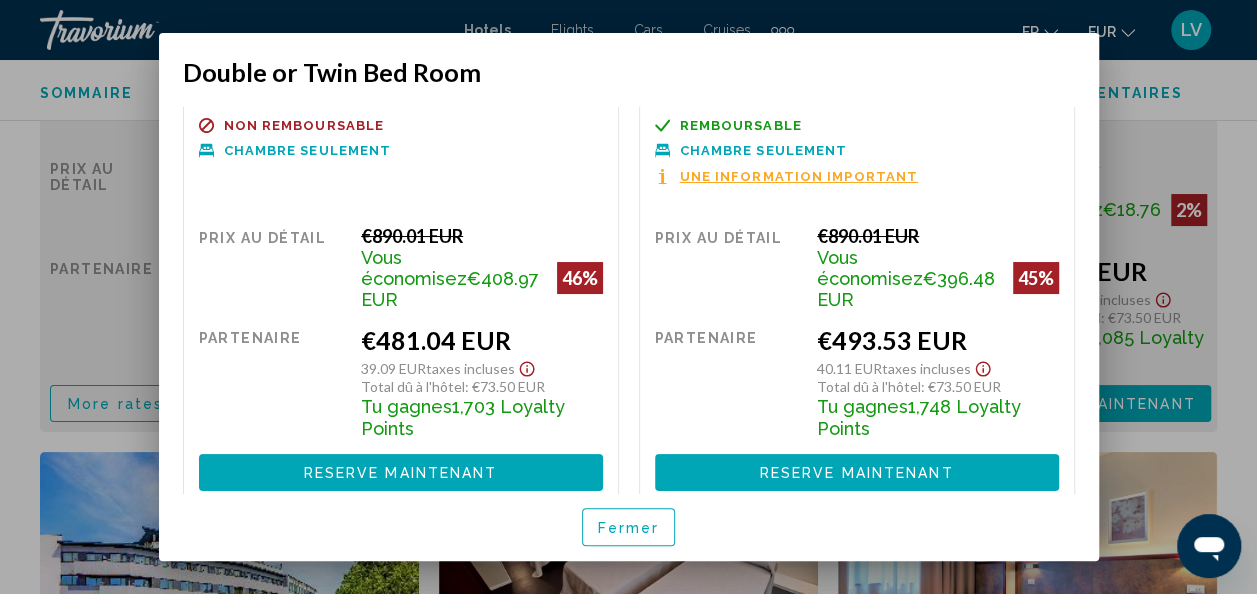 scroll, scrollTop: 1, scrollLeft: 0, axis: vertical 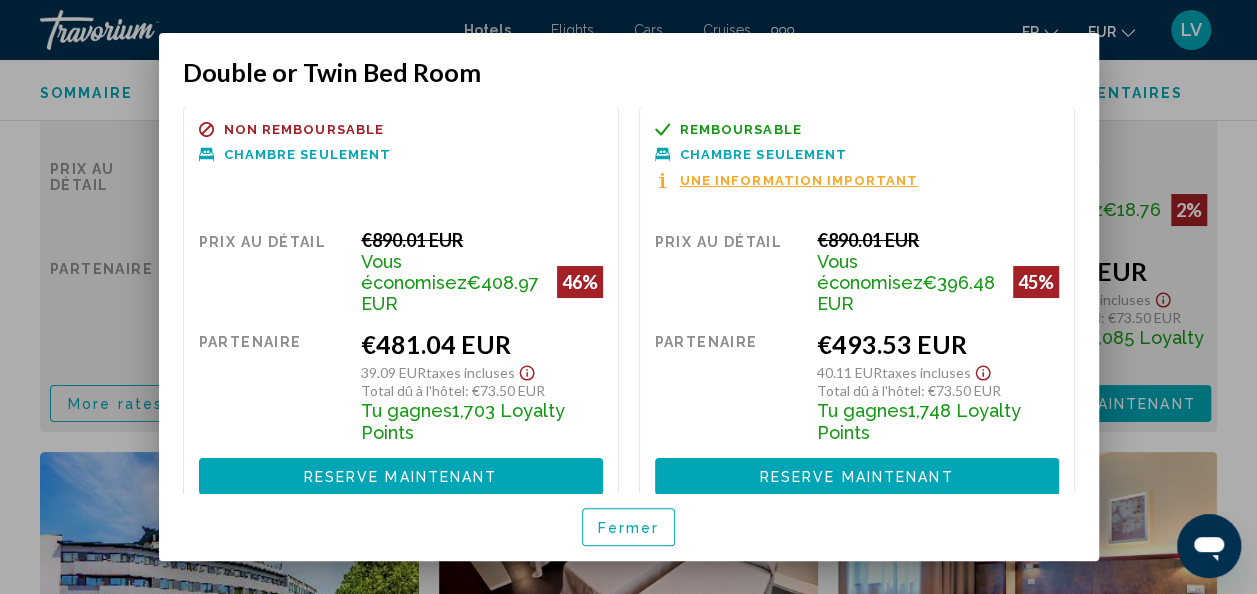 click at bounding box center [628, 297] 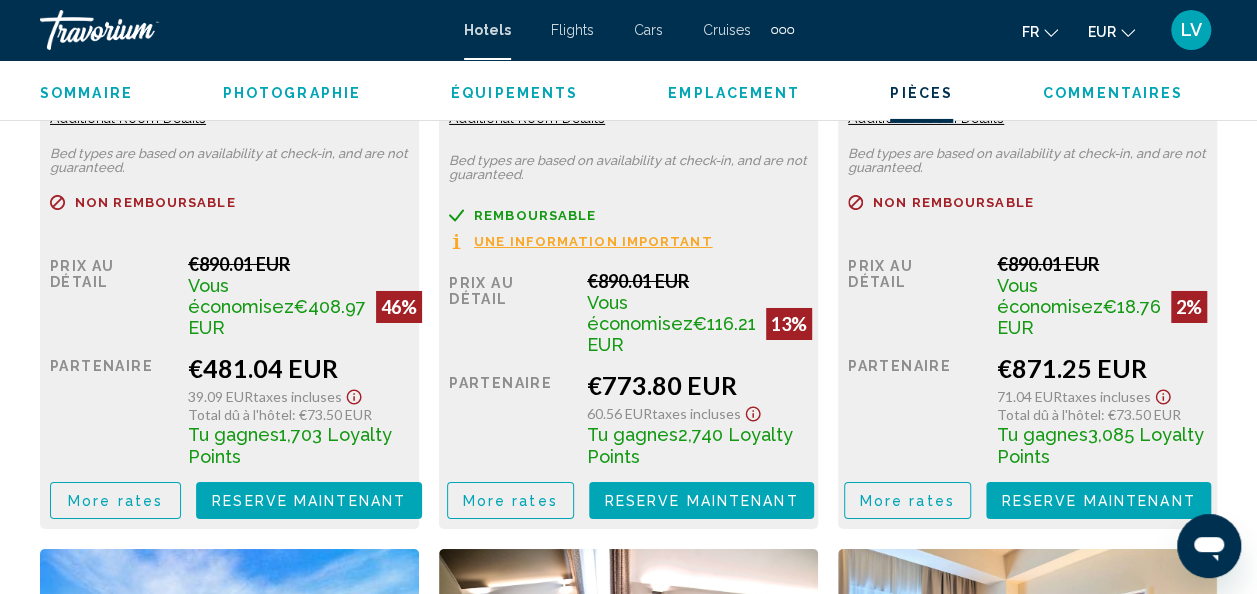 scroll, scrollTop: 3392, scrollLeft: 0, axis: vertical 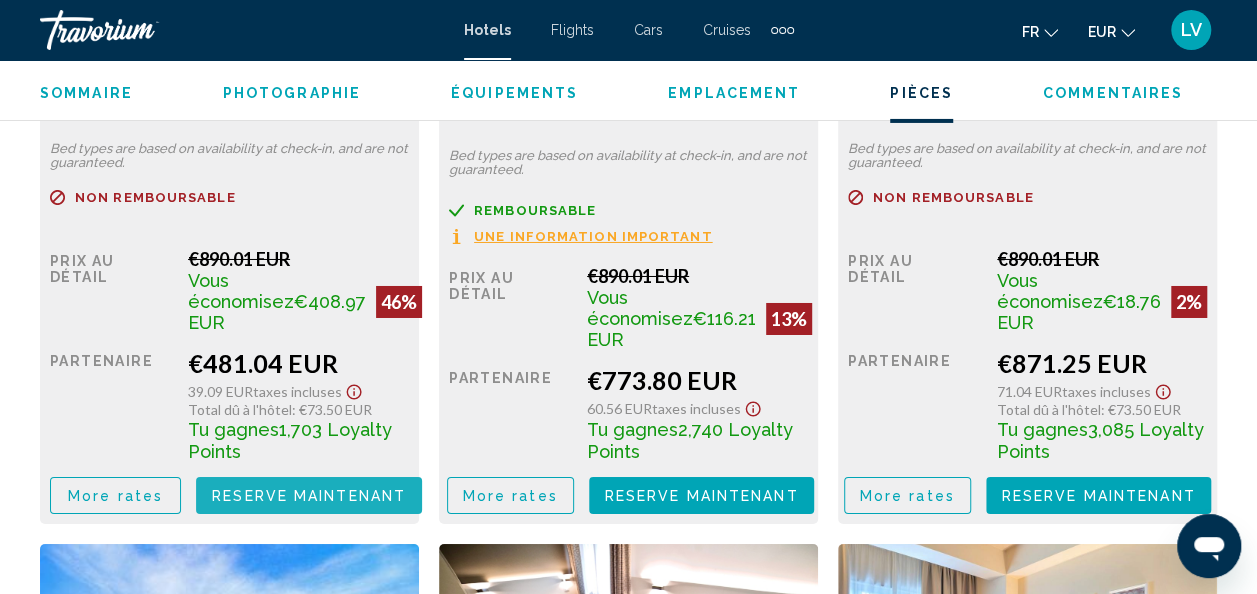 click on "Reserve maintenant" at bounding box center [309, 496] 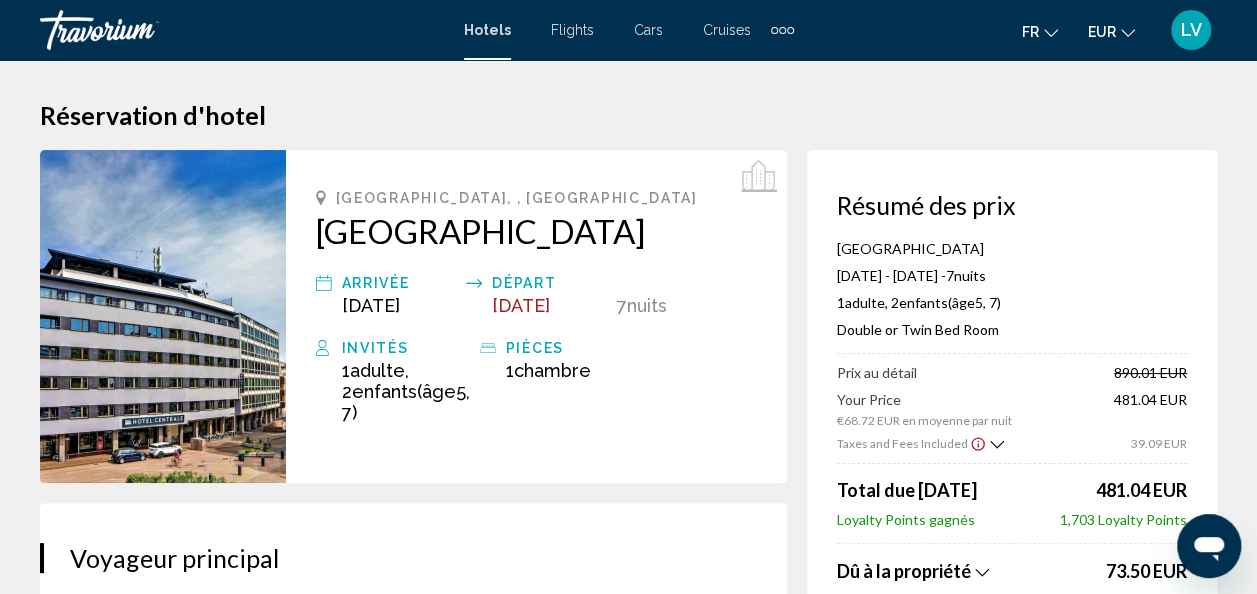 scroll, scrollTop: 0, scrollLeft: 0, axis: both 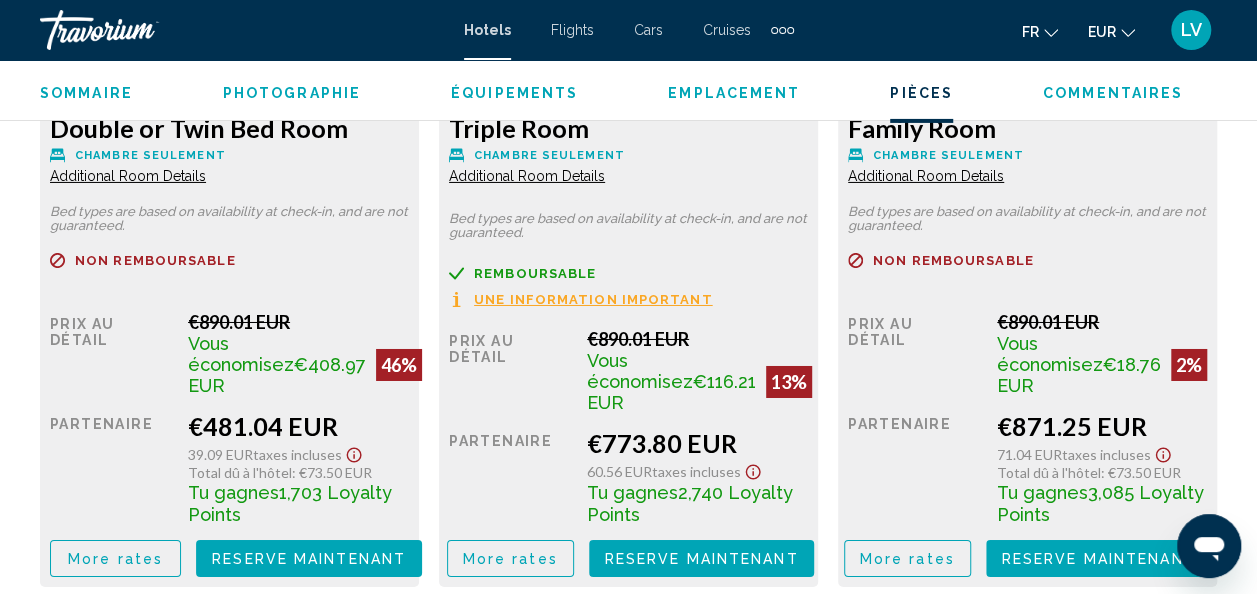 type 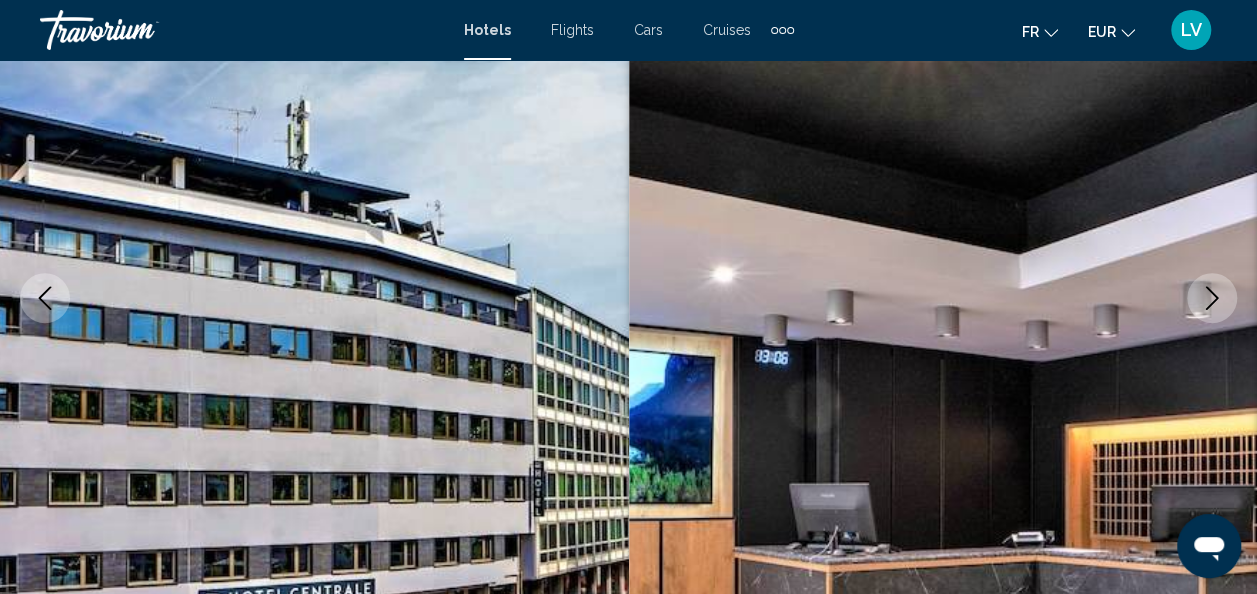 scroll, scrollTop: 0, scrollLeft: 0, axis: both 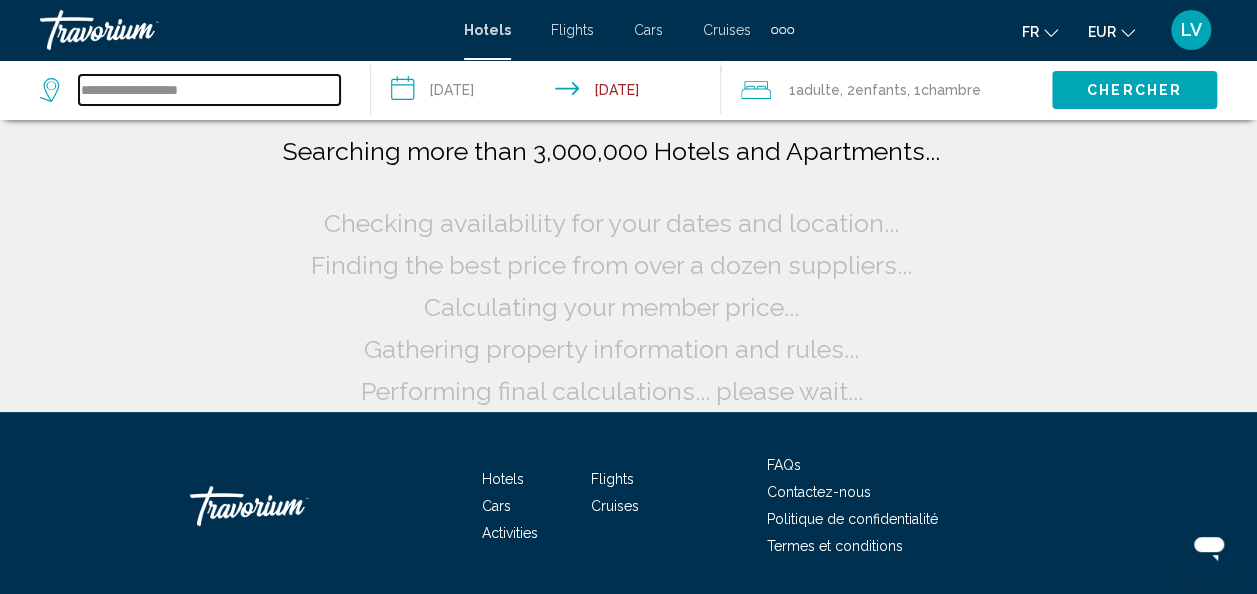 click on "**********" at bounding box center (209, 90) 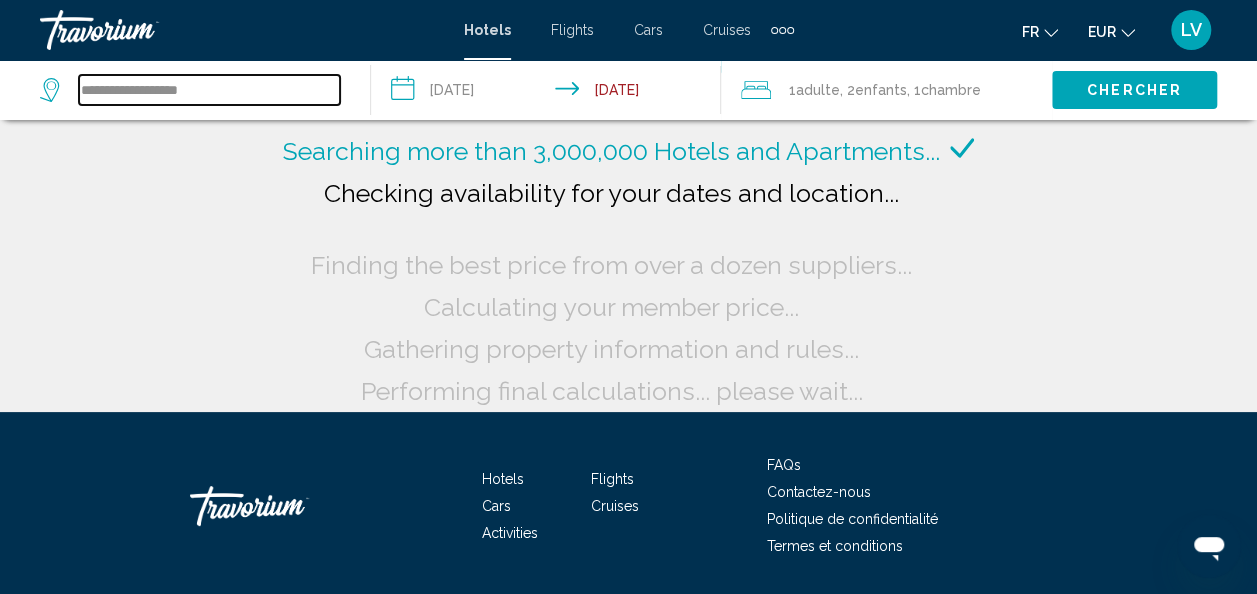 drag, startPoint x: 223, startPoint y: 86, endPoint x: 18, endPoint y: 99, distance: 205.41179 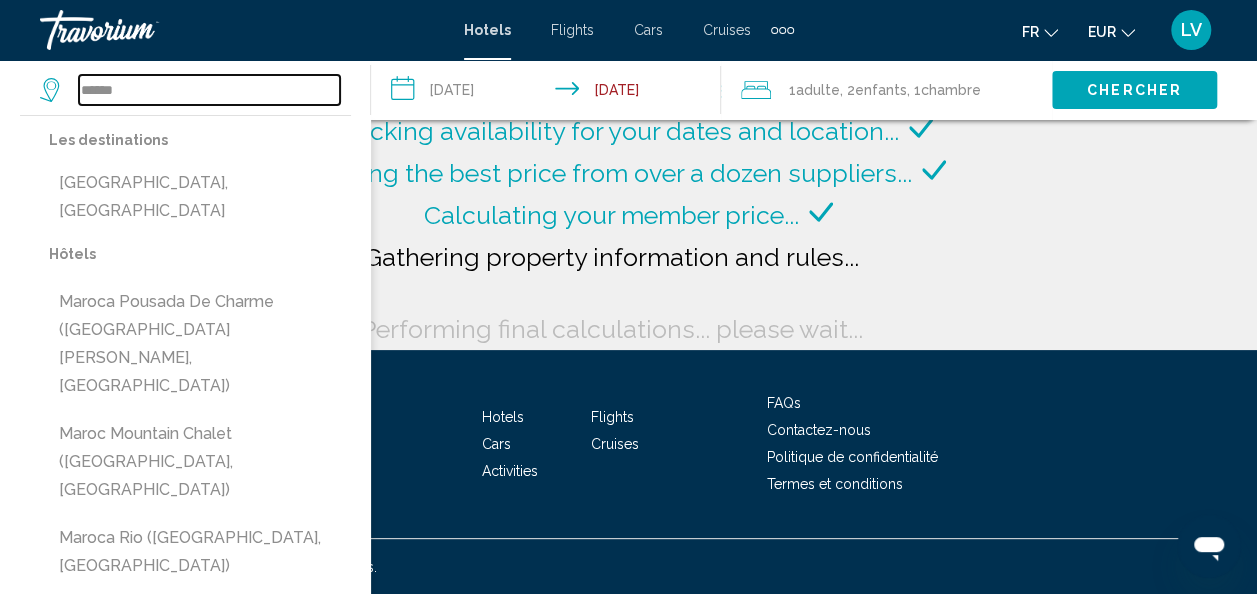 scroll, scrollTop: 0, scrollLeft: 0, axis: both 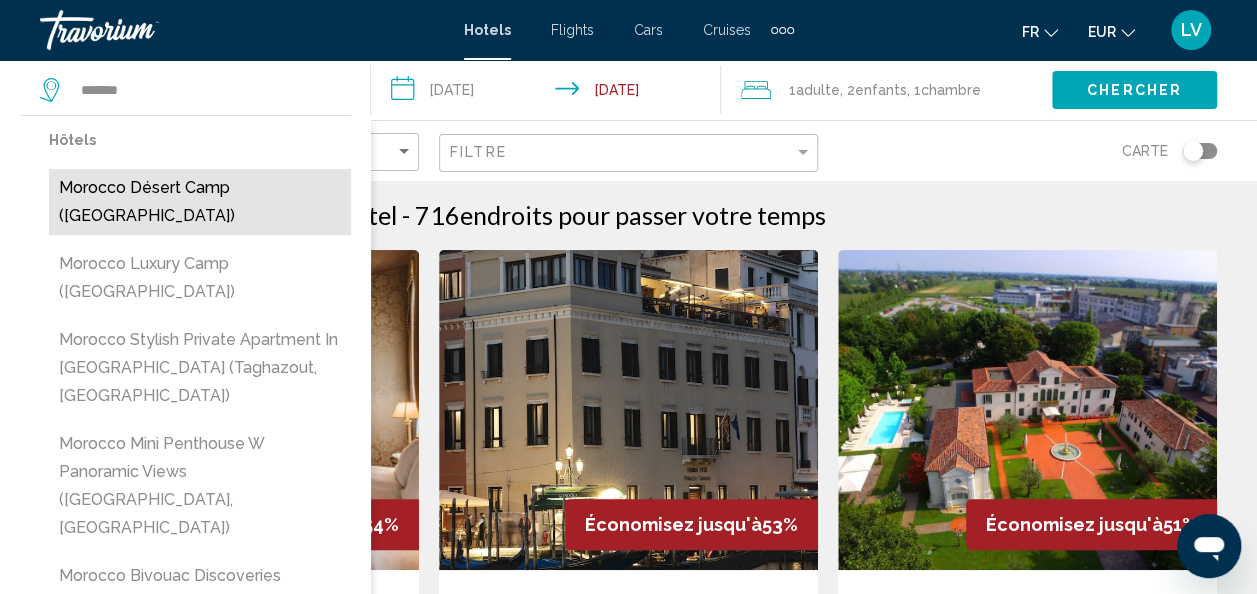 click on "Morocco désert Camp ([GEOGRAPHIC_DATA])" at bounding box center [200, 202] 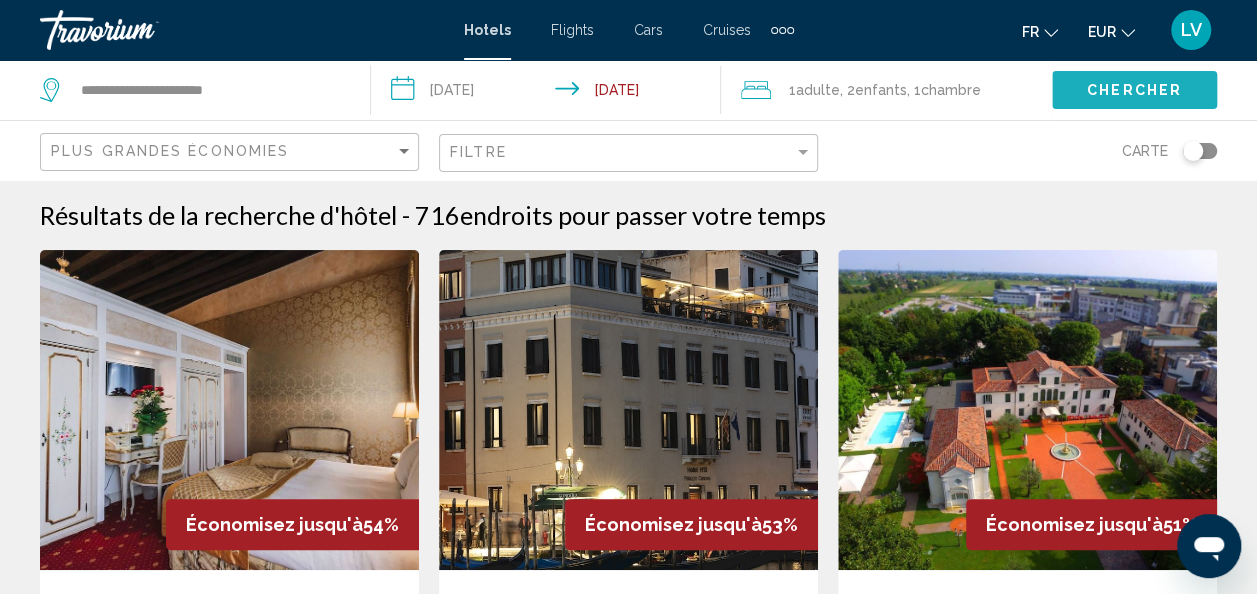 click on "Chercher" 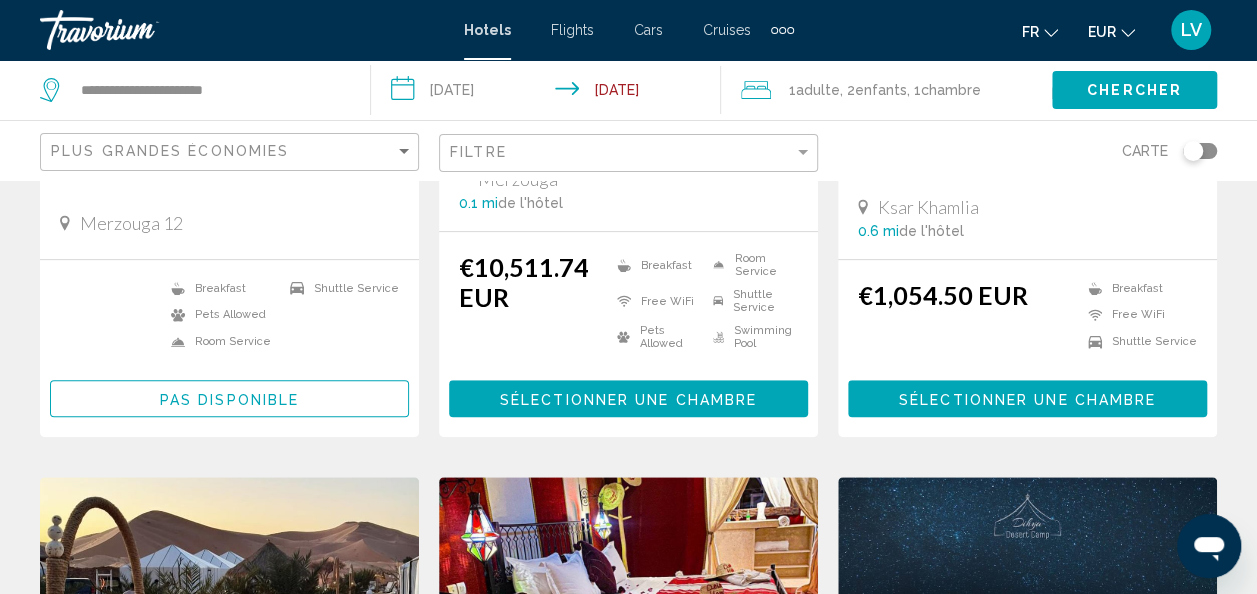 scroll, scrollTop: 490, scrollLeft: 0, axis: vertical 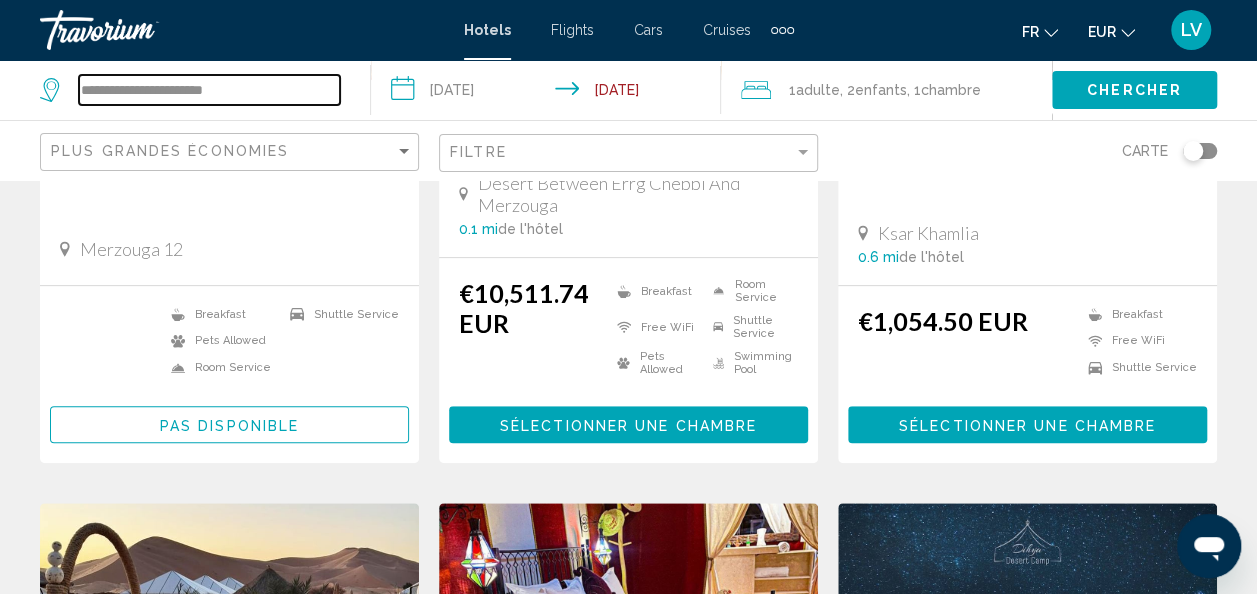click on "**********" at bounding box center (209, 90) 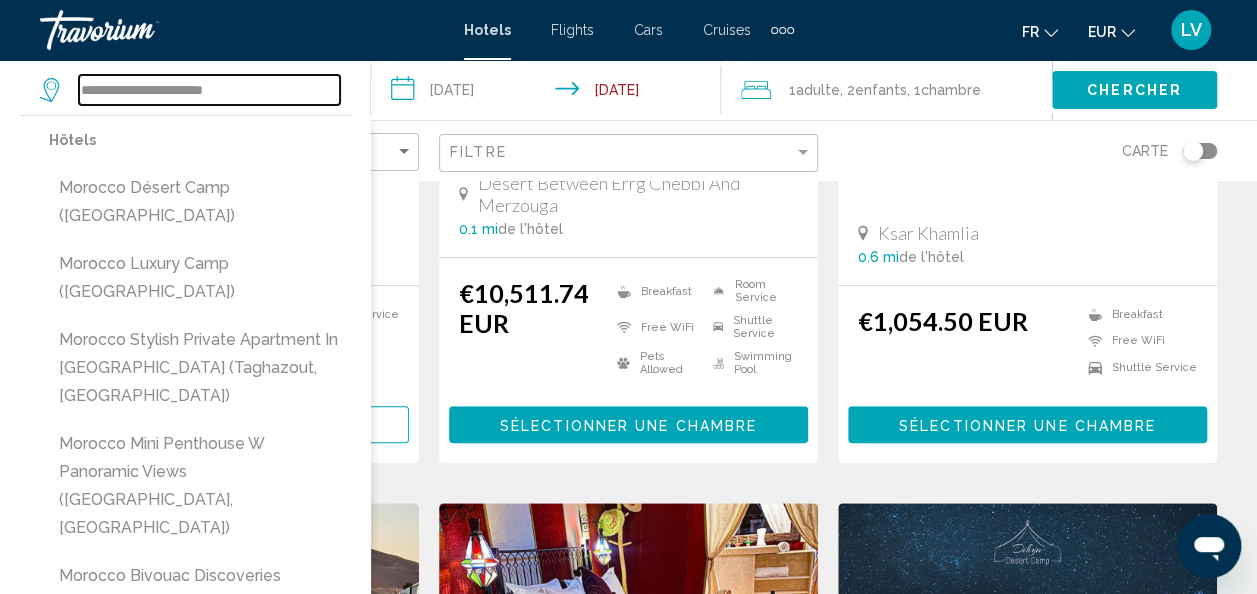 drag, startPoint x: 274, startPoint y: 96, endPoint x: 25, endPoint y: 94, distance: 249.00803 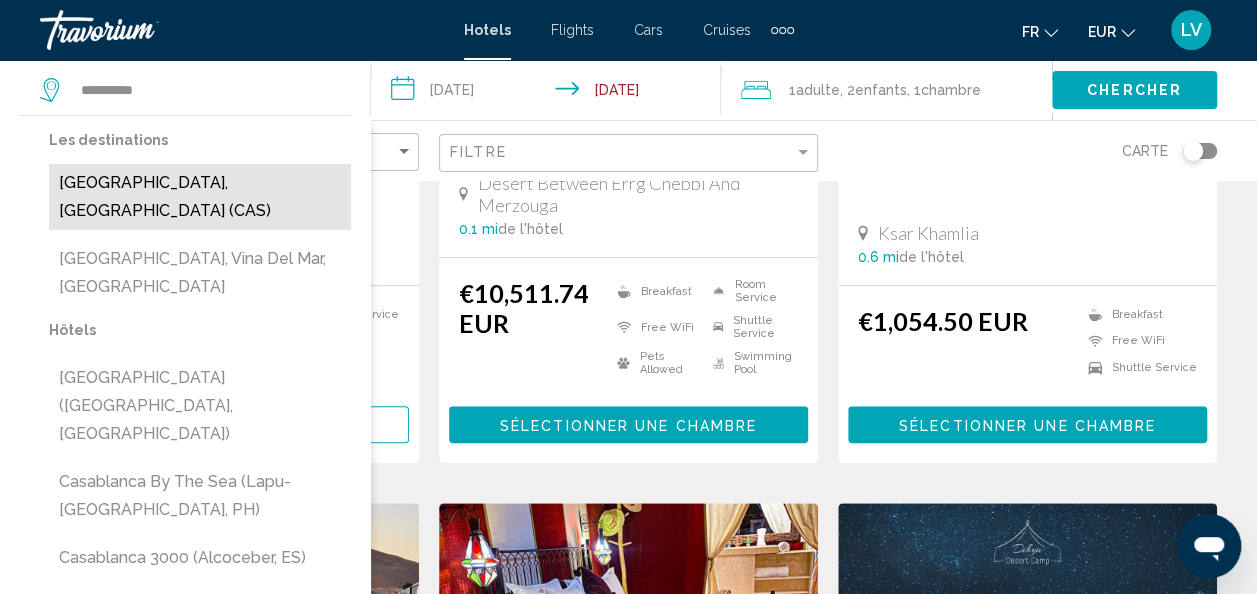 click on "[GEOGRAPHIC_DATA], [GEOGRAPHIC_DATA] (CAS)" at bounding box center (200, 197) 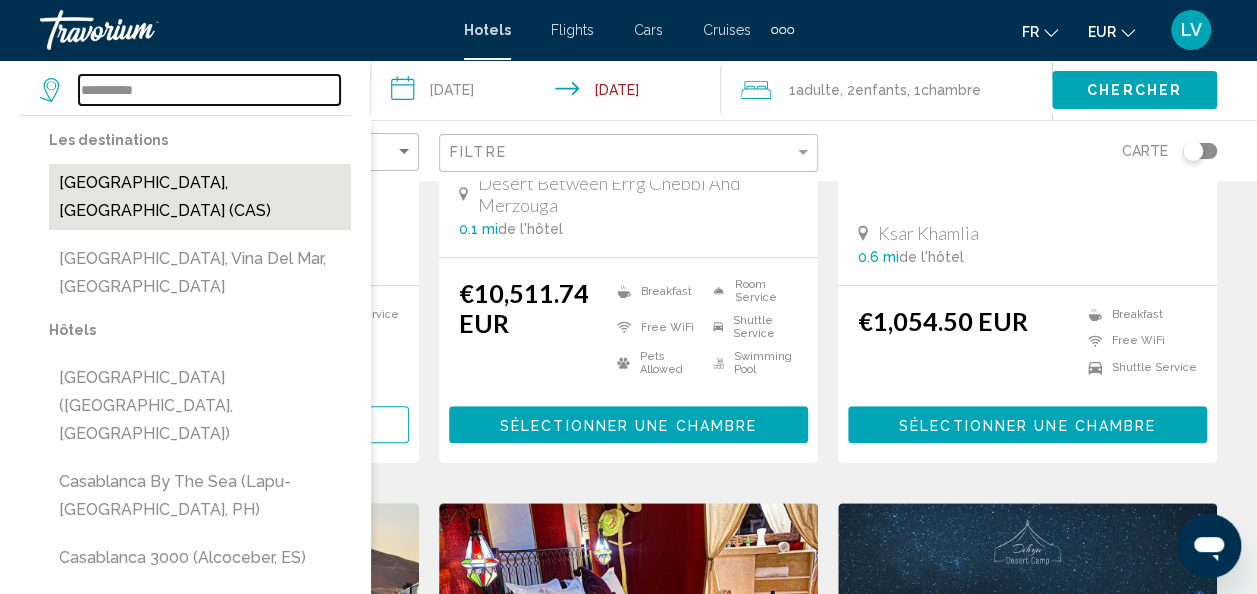 type on "**********" 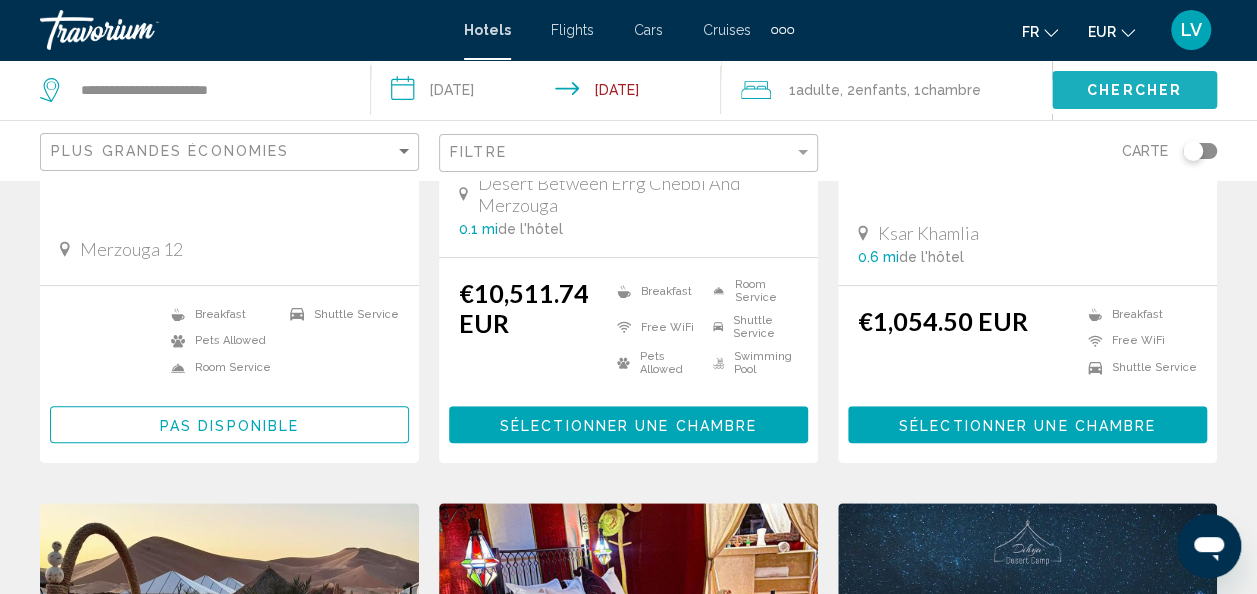 click on "Chercher" 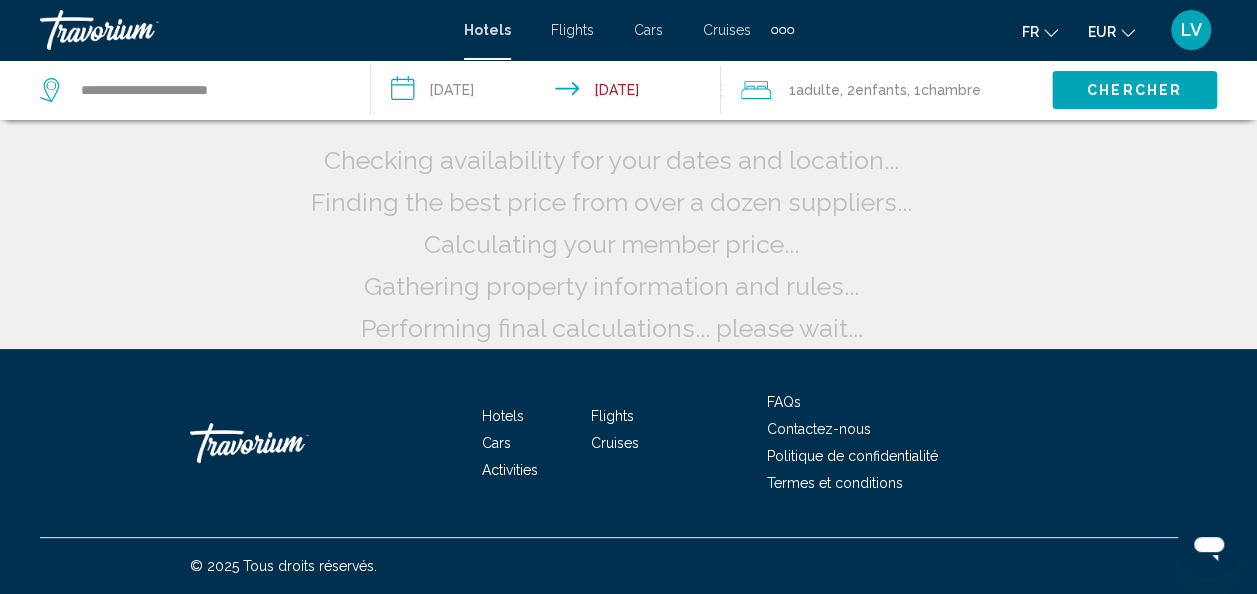 scroll, scrollTop: 62, scrollLeft: 0, axis: vertical 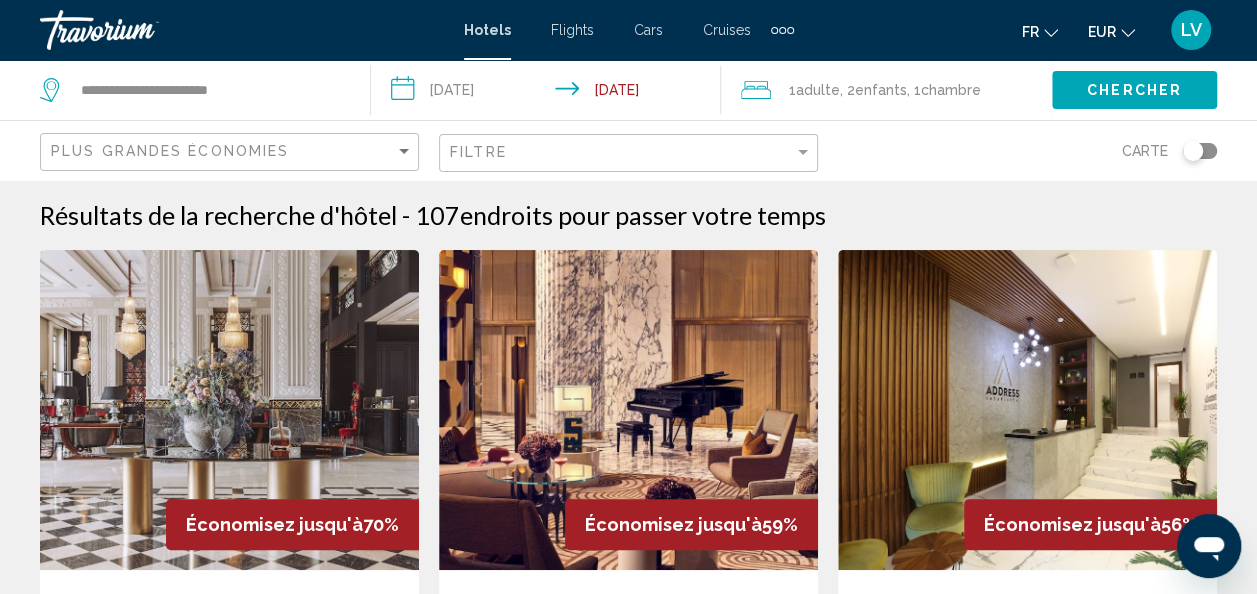 click on "Plus grandes économies" 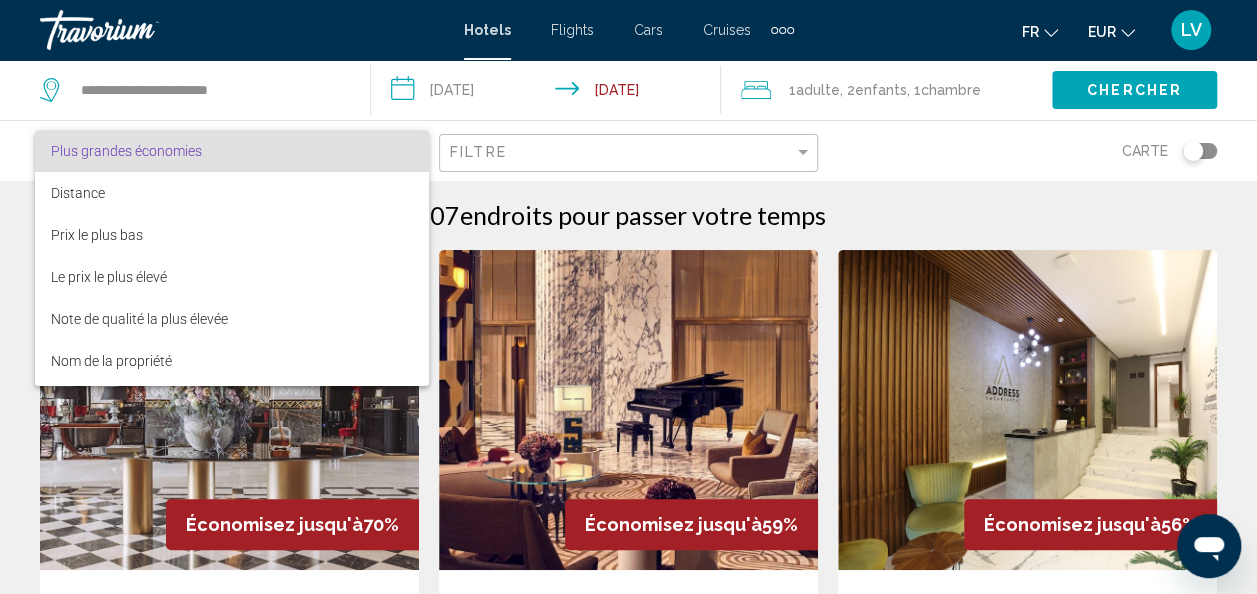 click at bounding box center (628, 297) 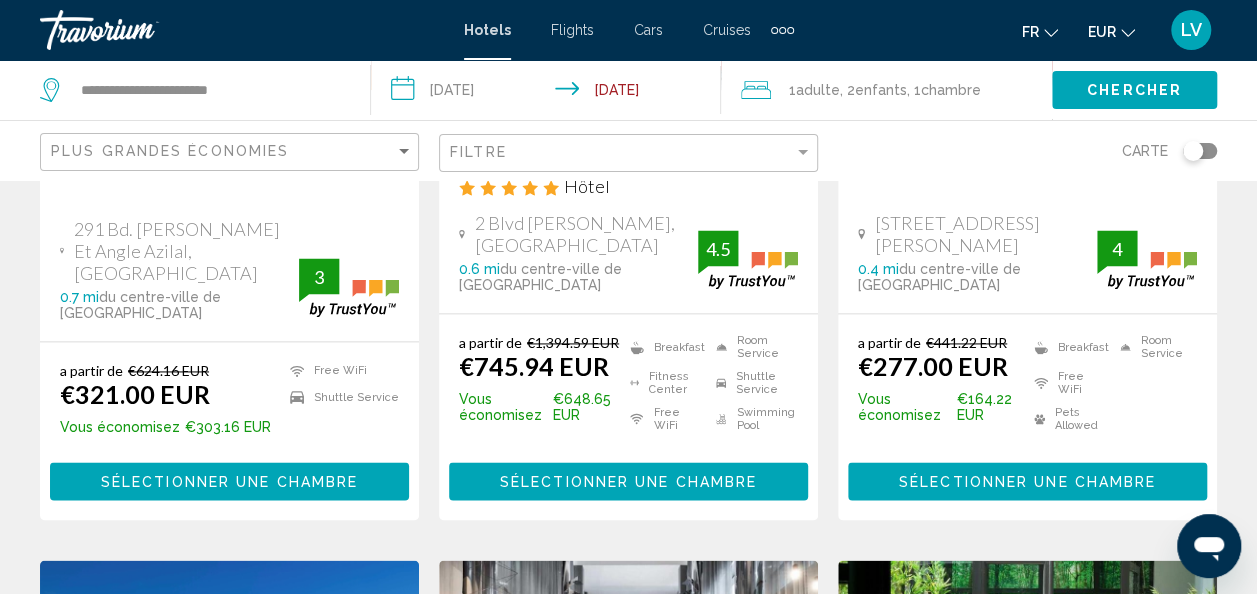scroll, scrollTop: 1275, scrollLeft: 0, axis: vertical 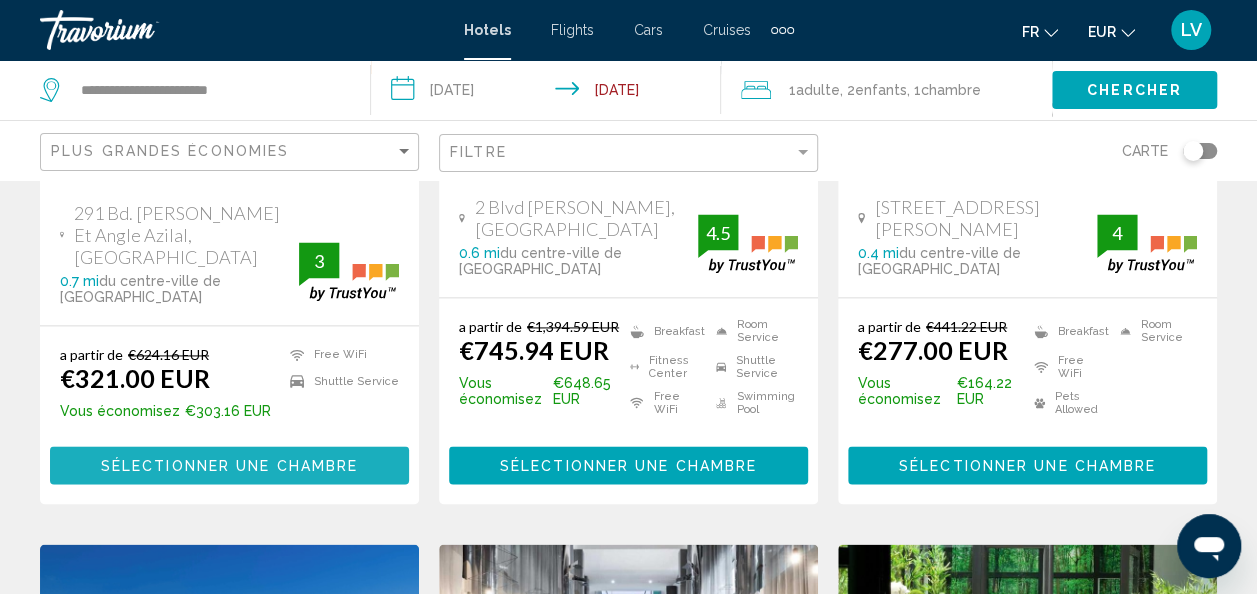 click on "Sélectionner une chambre" at bounding box center (229, 466) 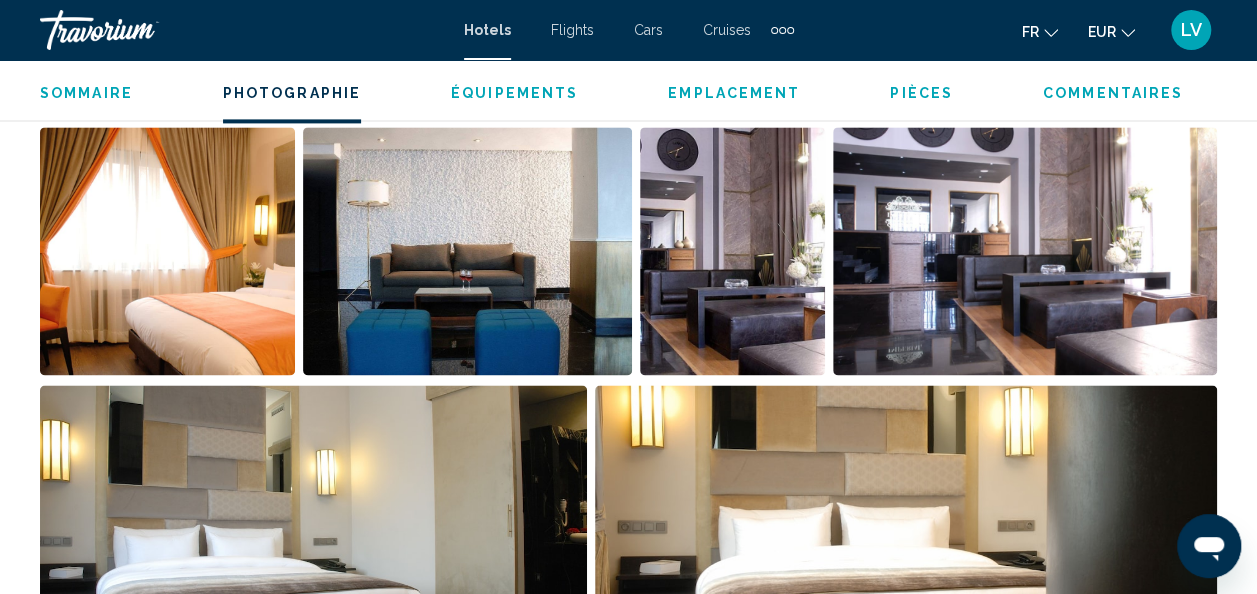 scroll, scrollTop: 1386, scrollLeft: 0, axis: vertical 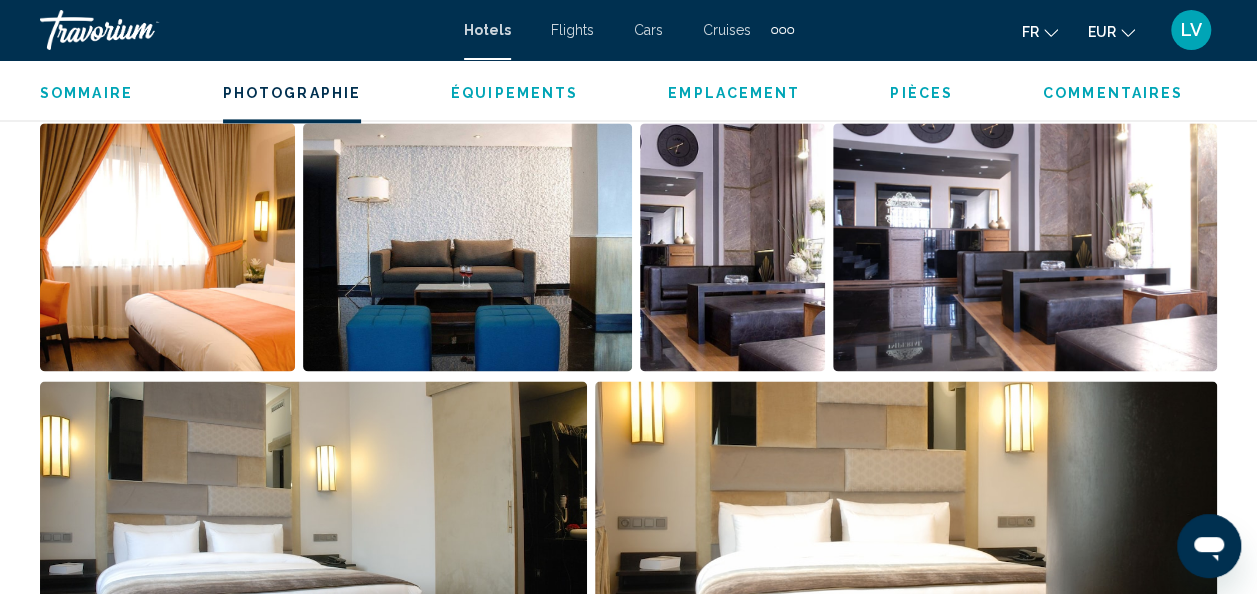 type 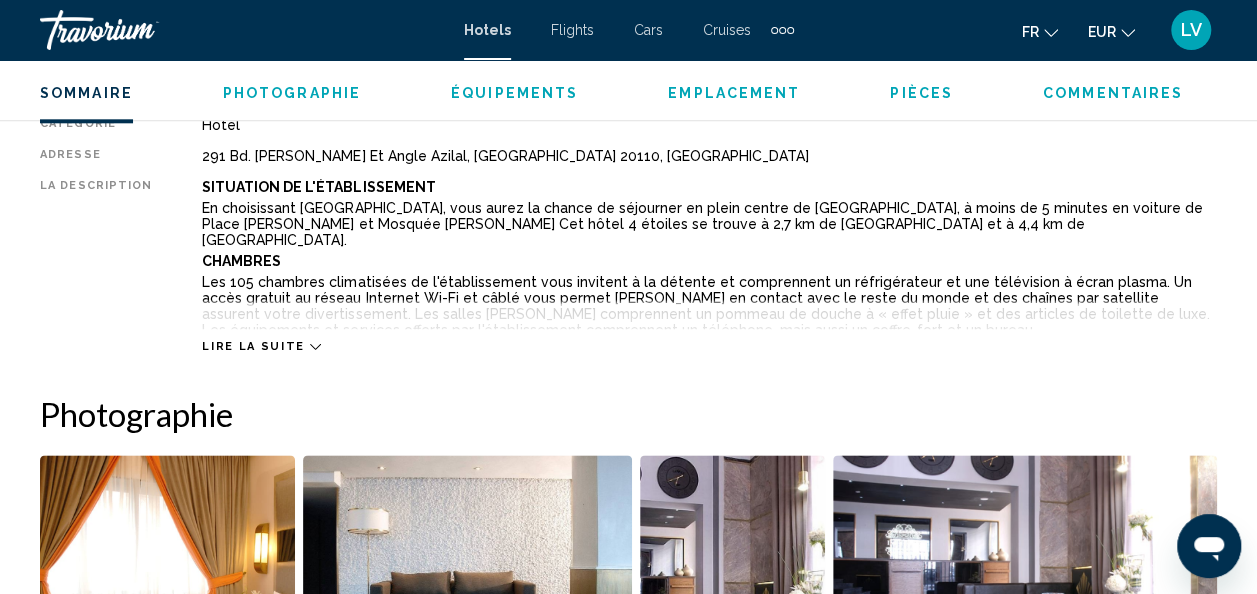 scroll, scrollTop: 991, scrollLeft: 0, axis: vertical 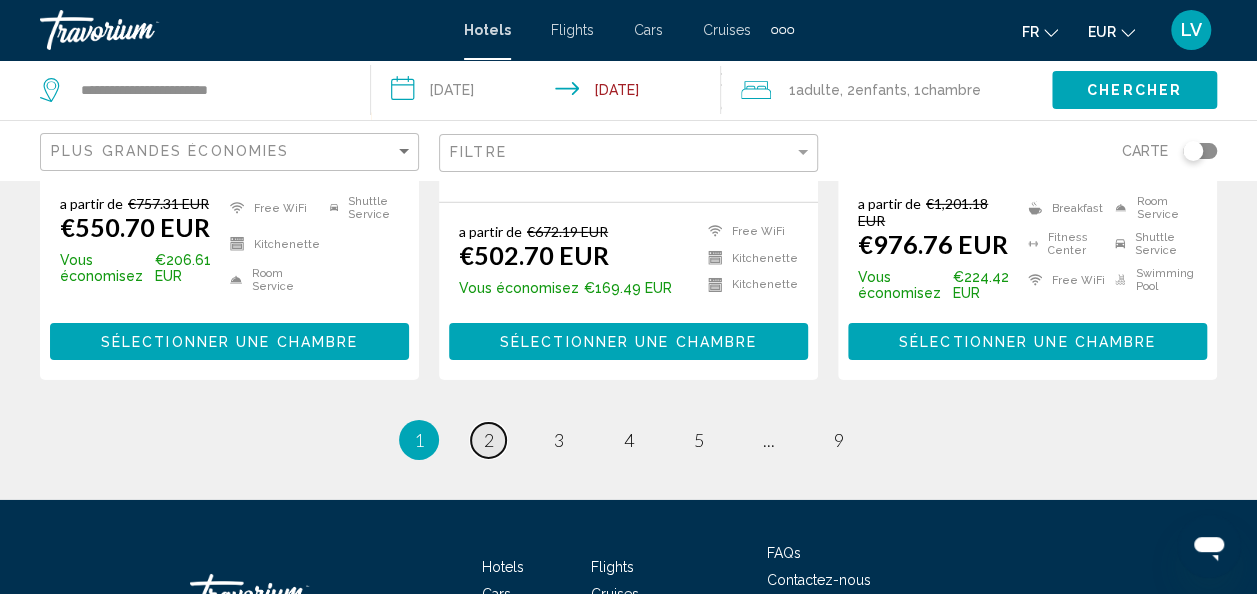 click on "2" at bounding box center [489, 440] 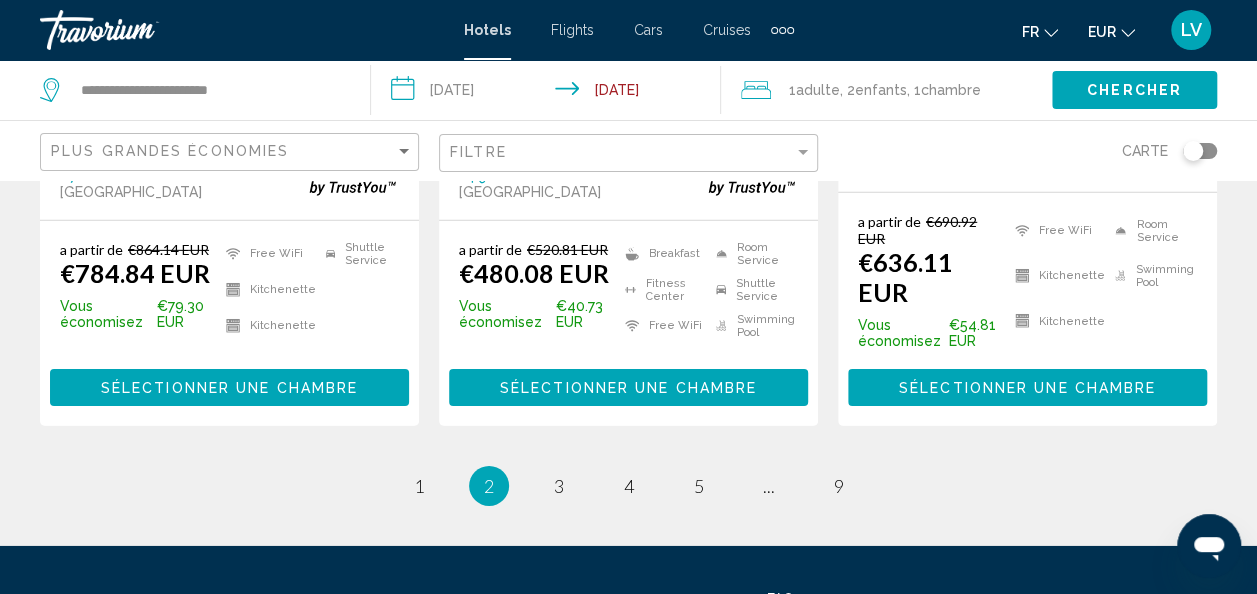 scroll, scrollTop: 2968, scrollLeft: 0, axis: vertical 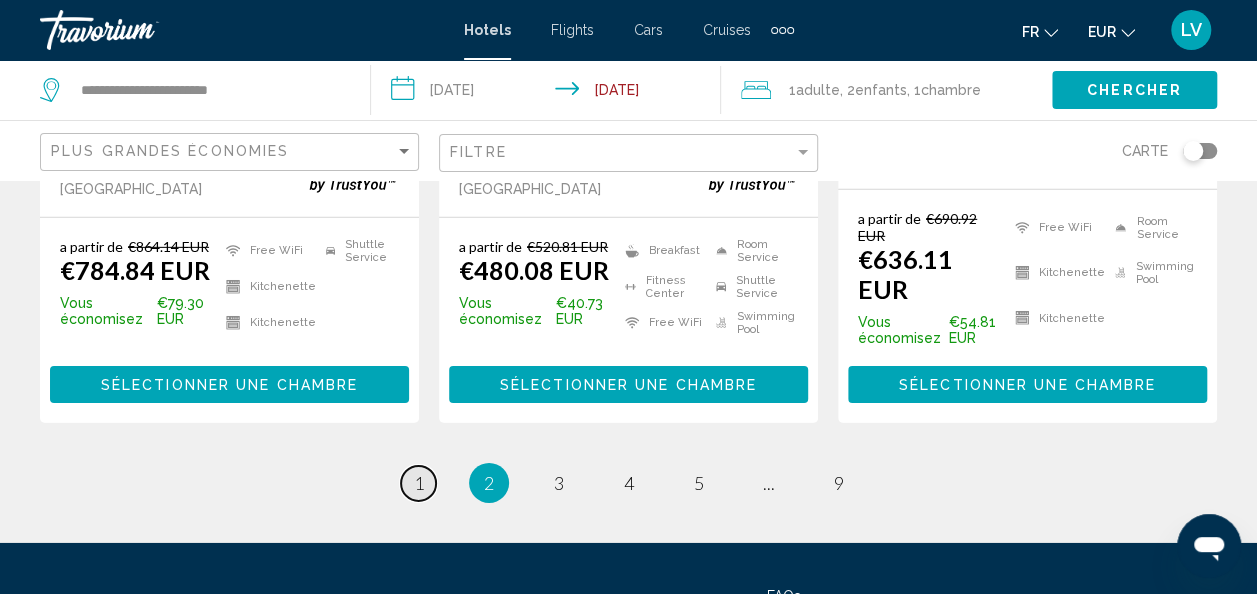 click on "1" at bounding box center (419, 483) 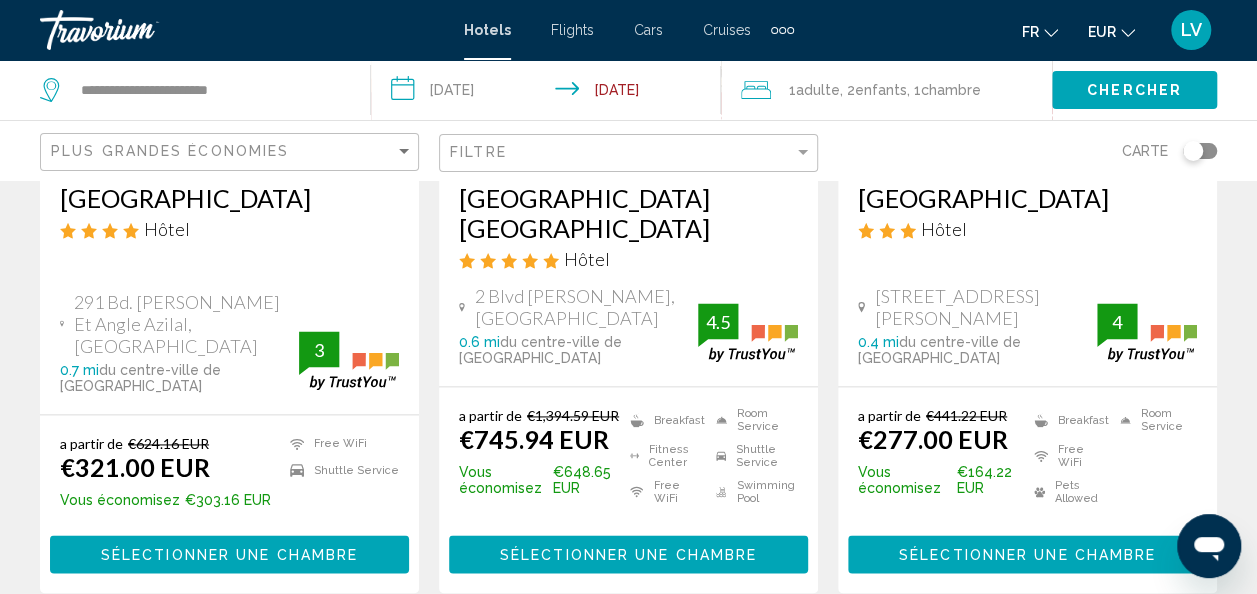 scroll, scrollTop: 1237, scrollLeft: 0, axis: vertical 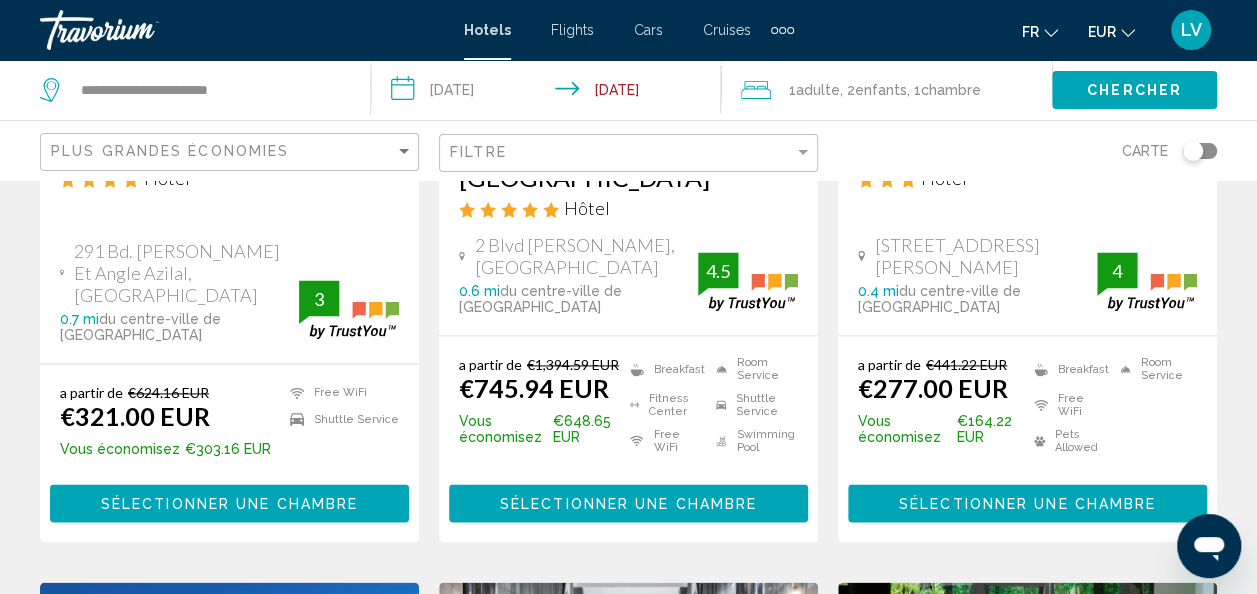 drag, startPoint x: 186, startPoint y: 426, endPoint x: 281, endPoint y: 426, distance: 95 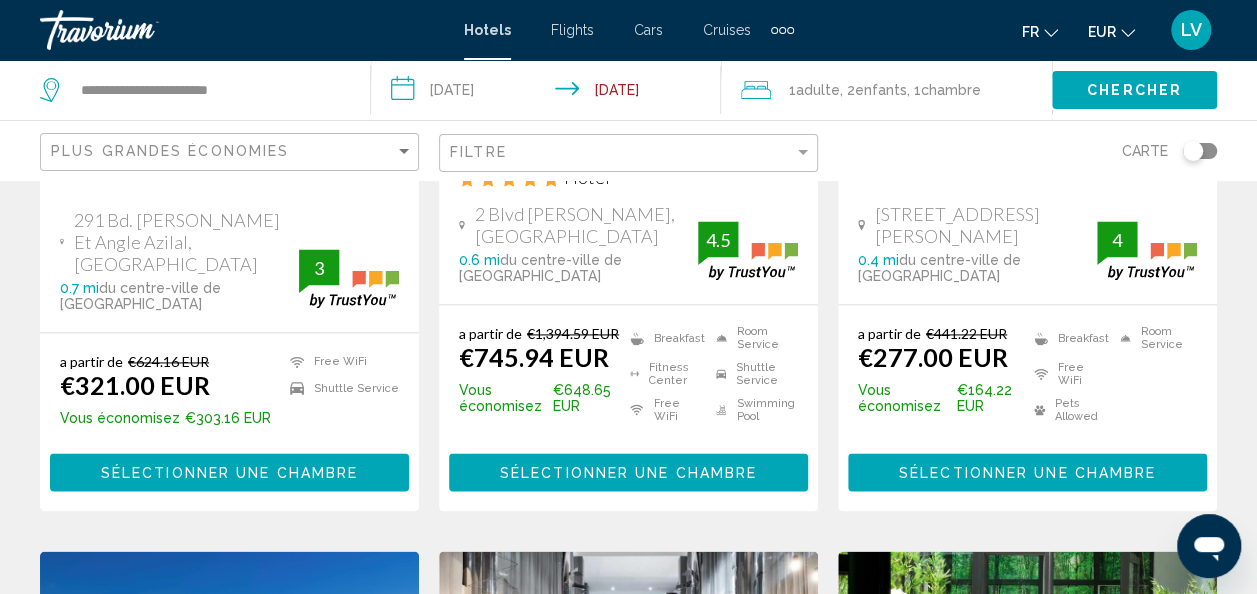 scroll, scrollTop: 1286, scrollLeft: 0, axis: vertical 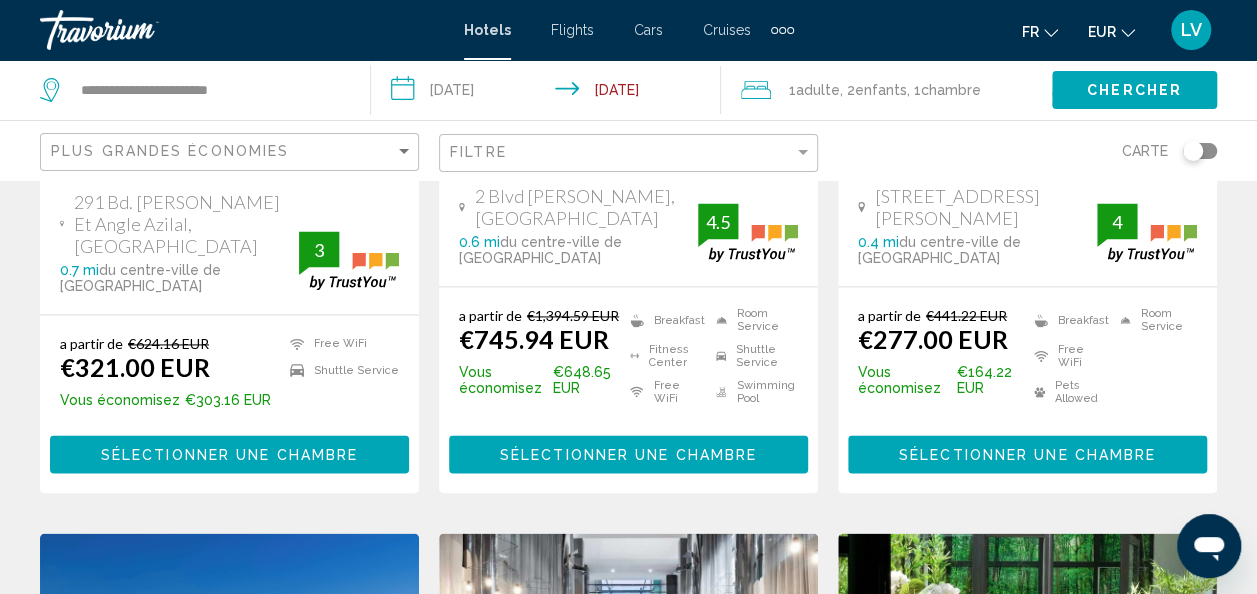 drag, startPoint x: 937, startPoint y: 292, endPoint x: 968, endPoint y: 292, distance: 31 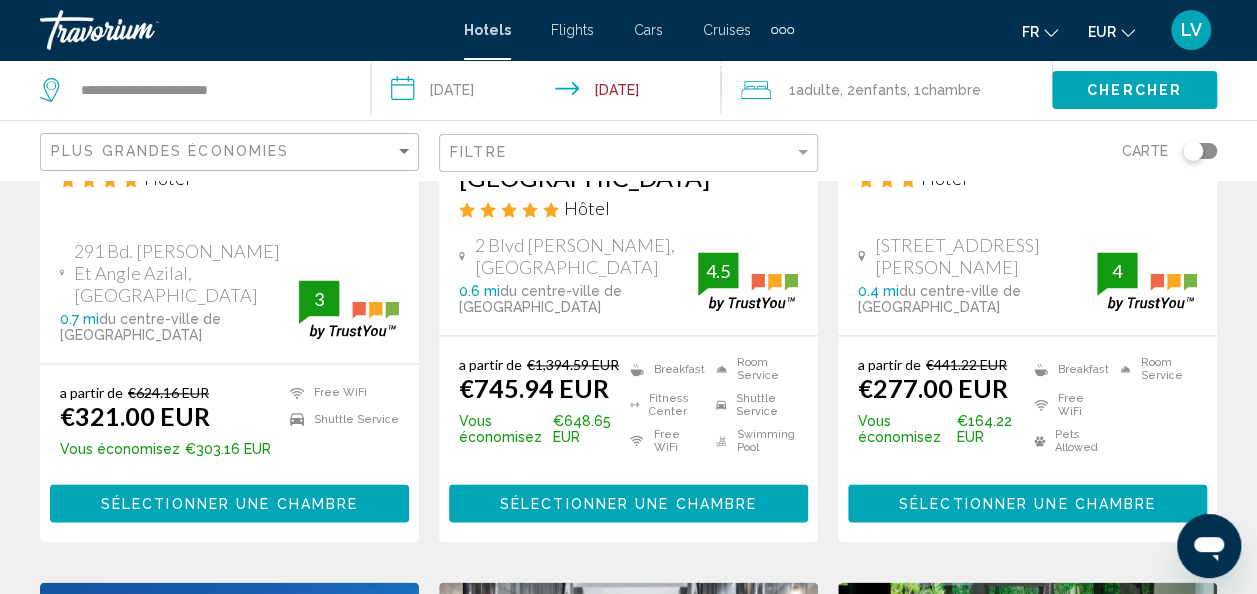 scroll, scrollTop: 1243, scrollLeft: 0, axis: vertical 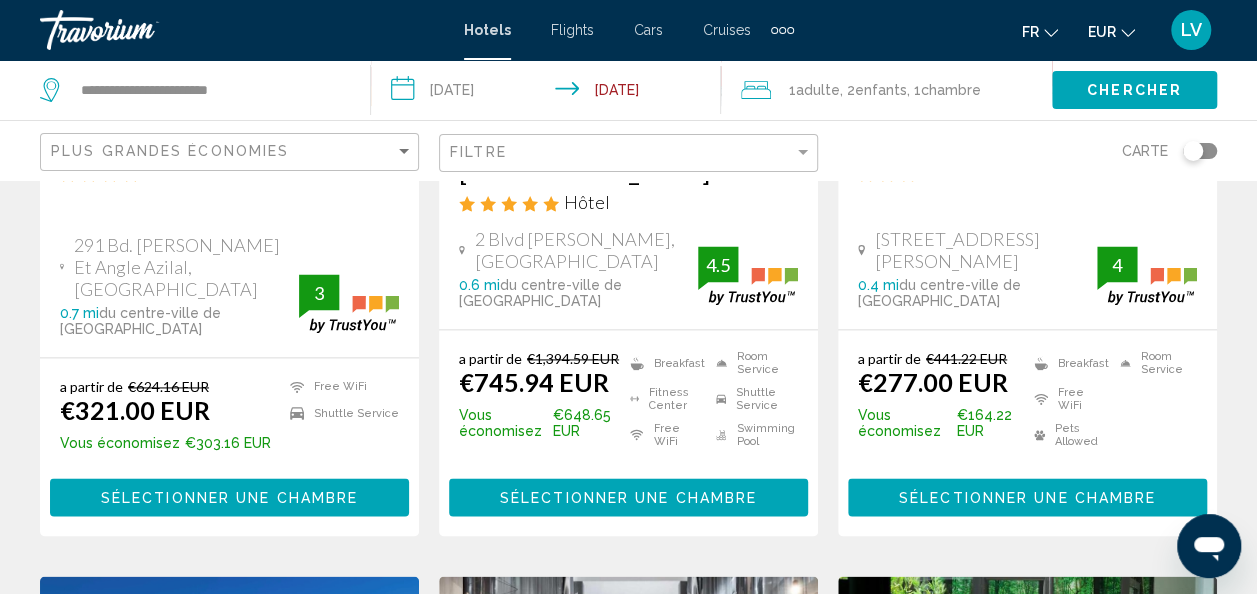 drag, startPoint x: 560, startPoint y: 387, endPoint x: 602, endPoint y: 388, distance: 42.0119 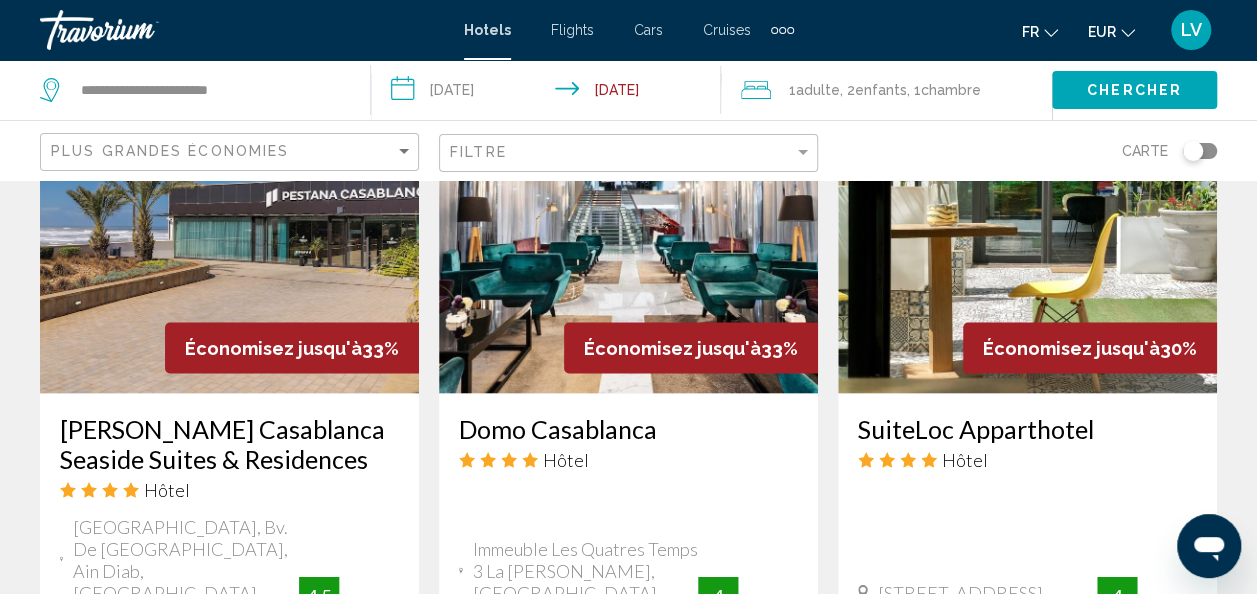 scroll, scrollTop: 1762, scrollLeft: 0, axis: vertical 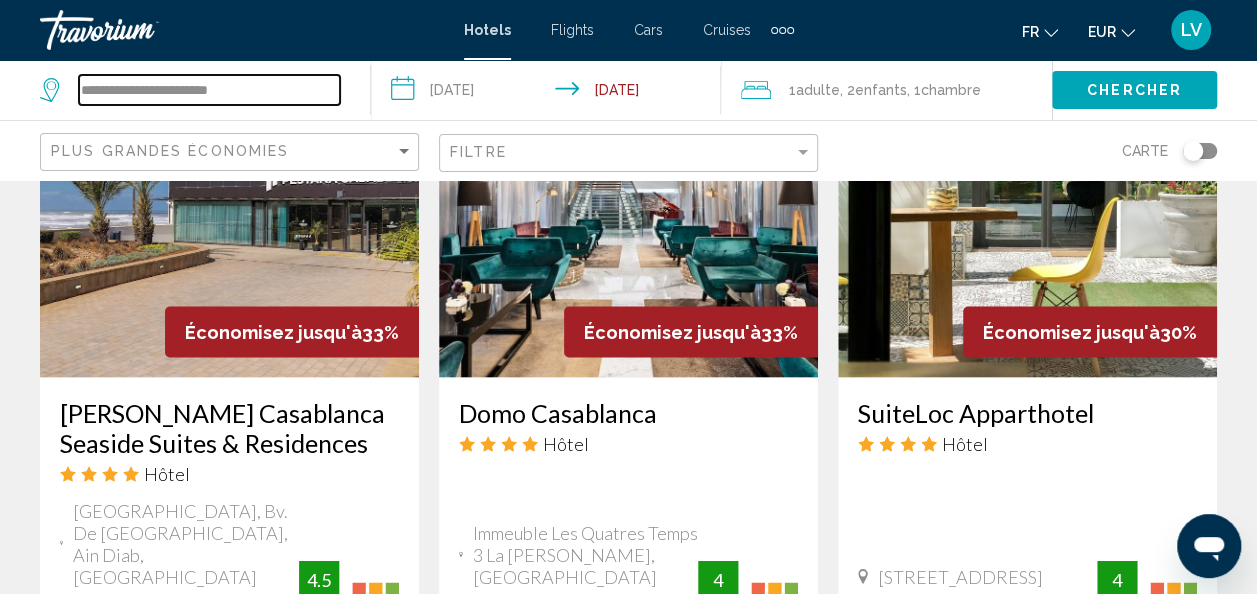 click on "**********" at bounding box center (209, 90) 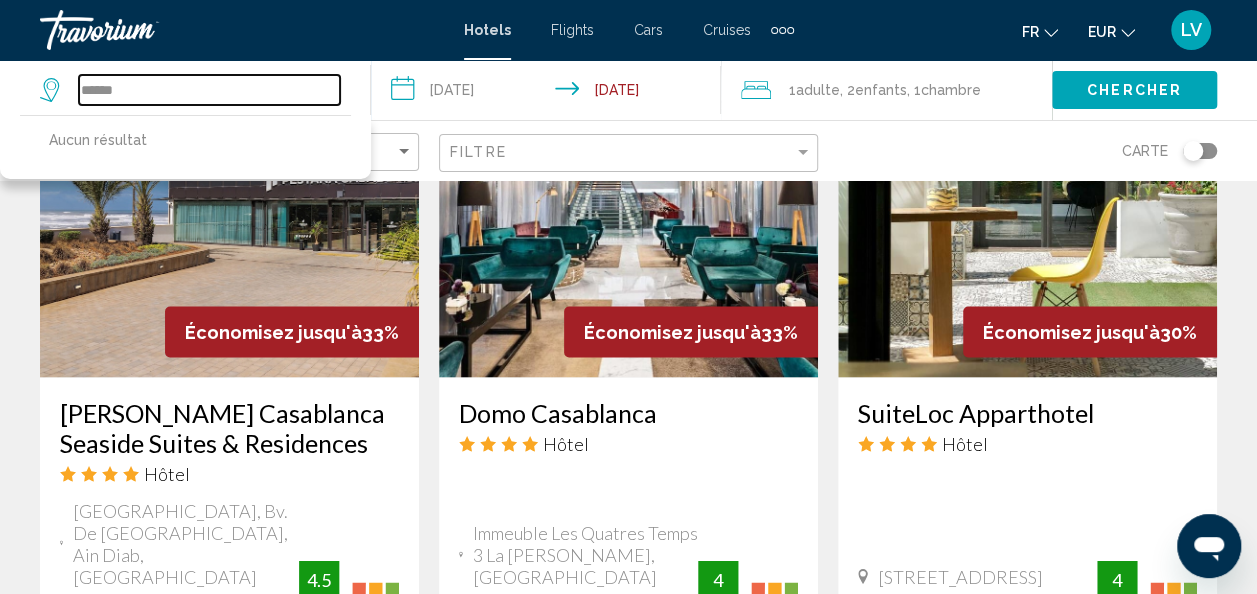 click on "******" at bounding box center [209, 90] 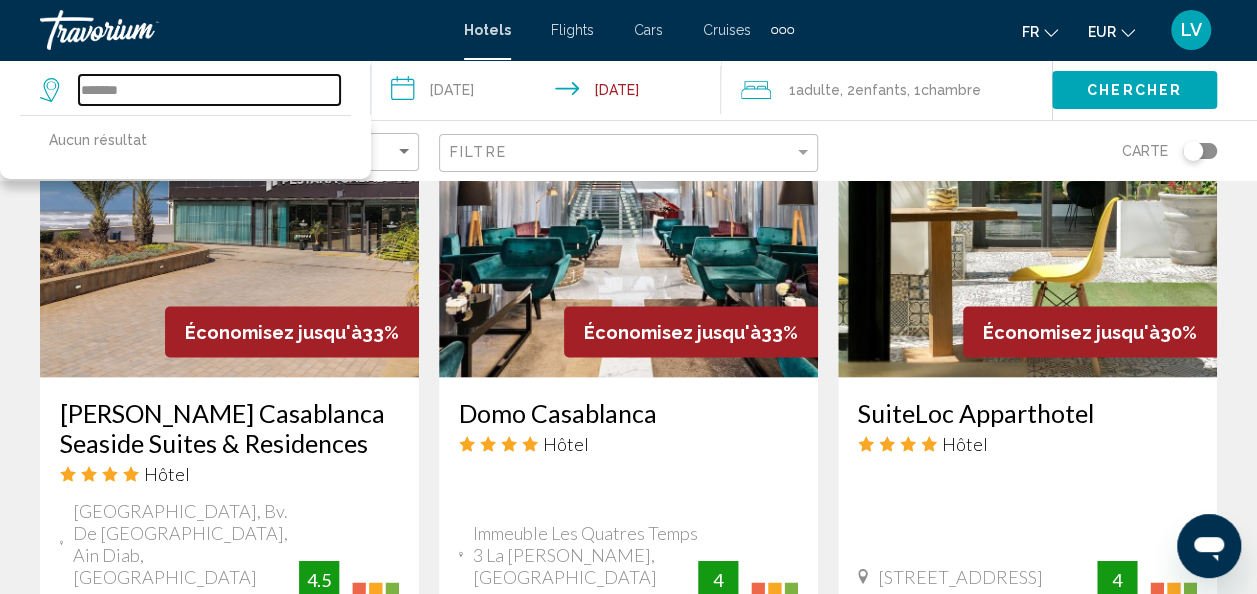 click on "*******" at bounding box center [209, 90] 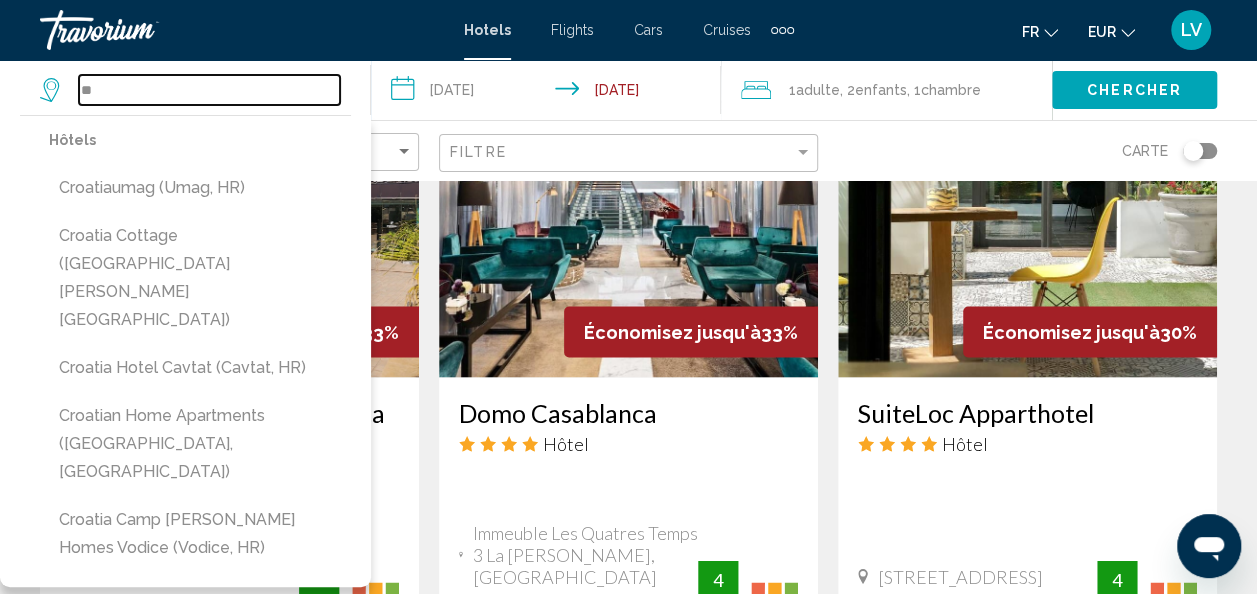 type on "*" 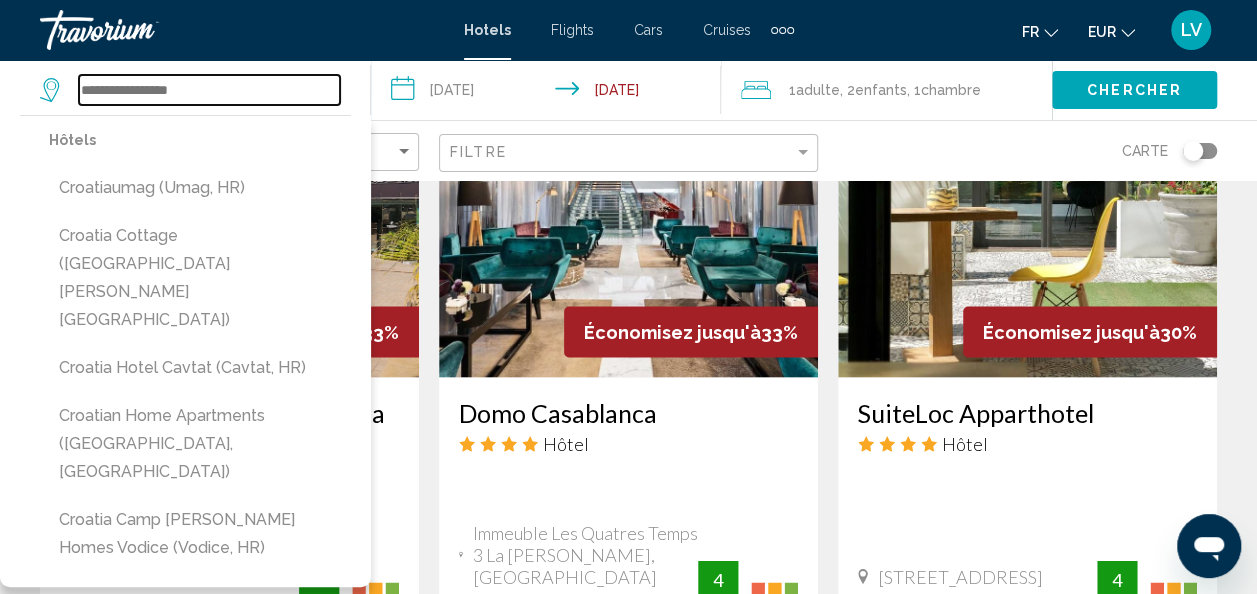 type on "*" 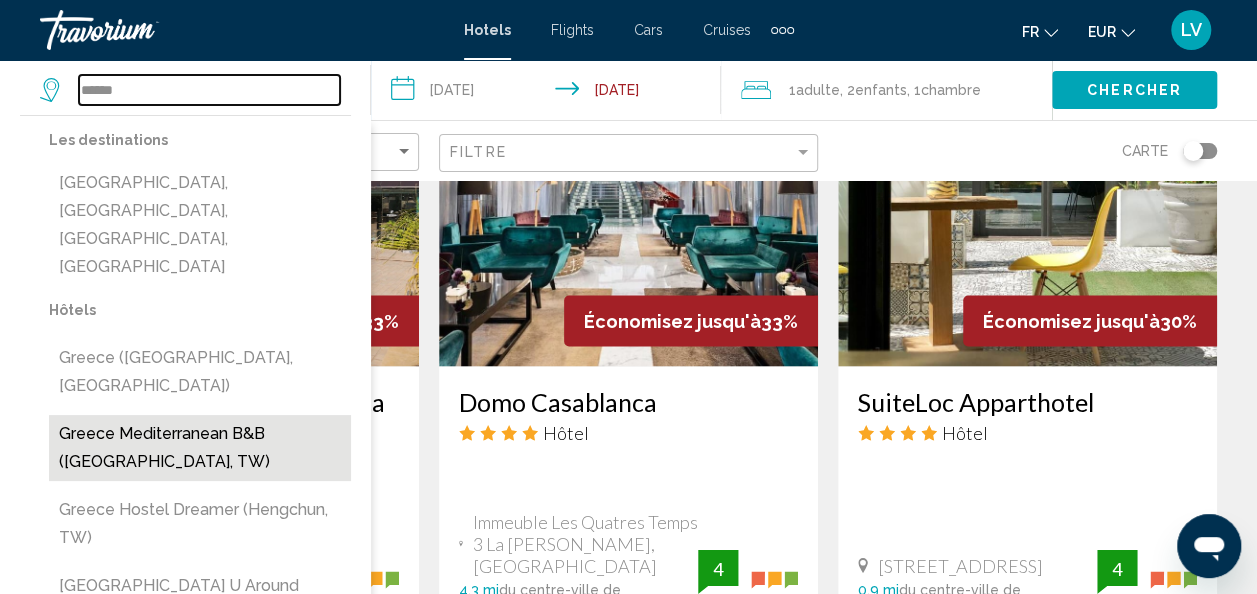 scroll, scrollTop: 1751, scrollLeft: 0, axis: vertical 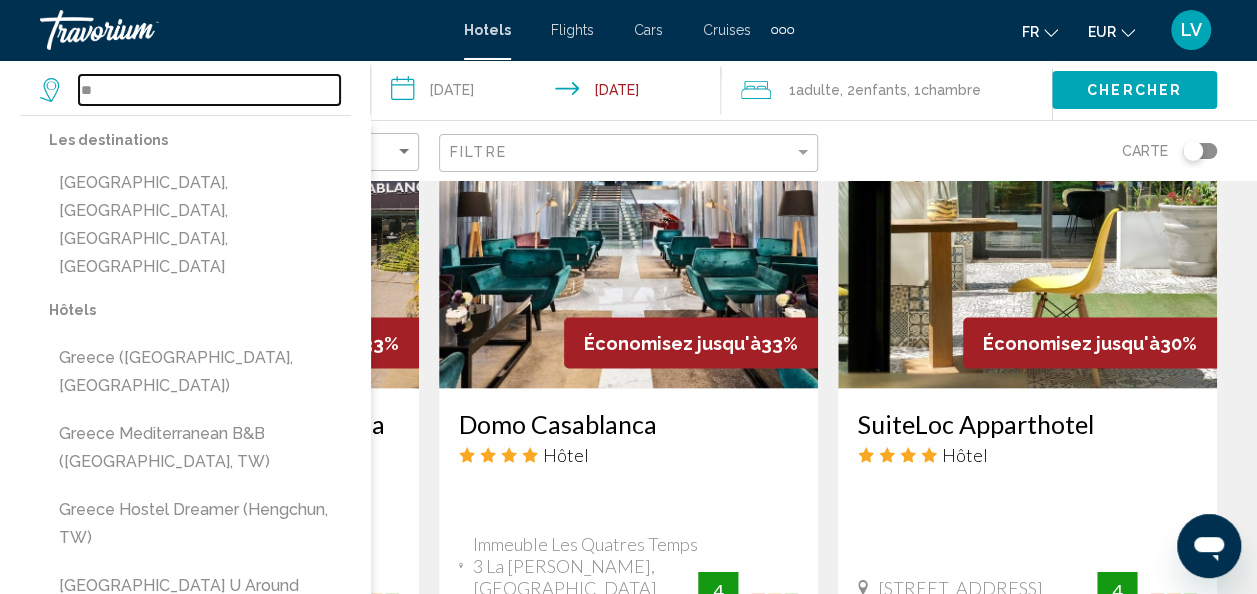 type on "*" 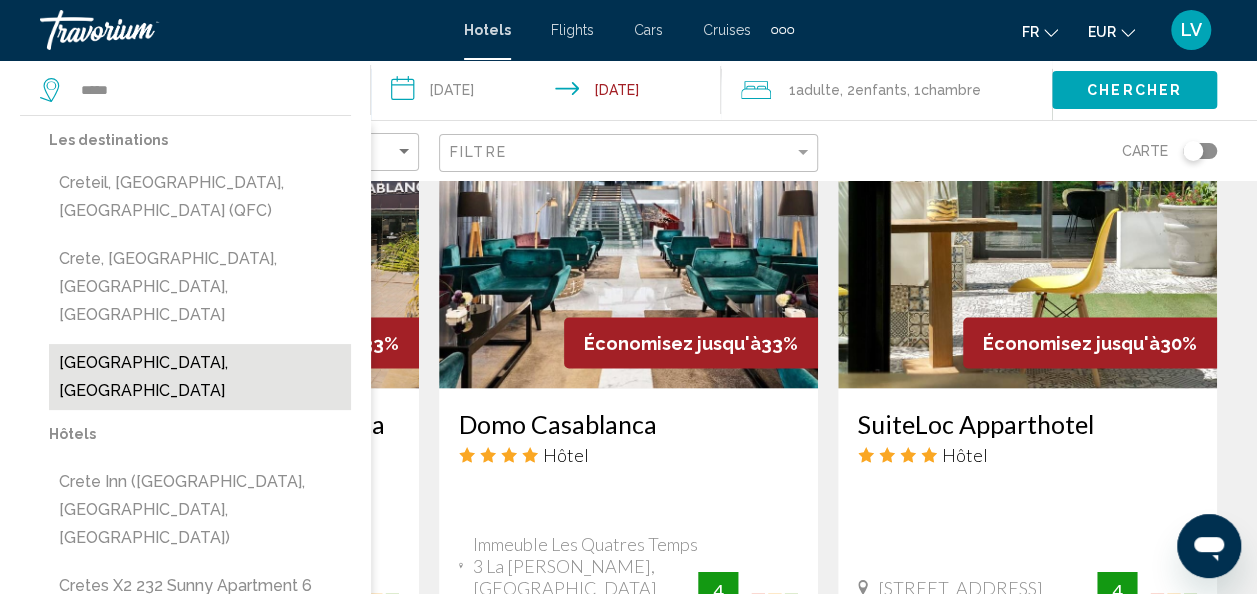 click on "[GEOGRAPHIC_DATA], [GEOGRAPHIC_DATA]" at bounding box center [200, 377] 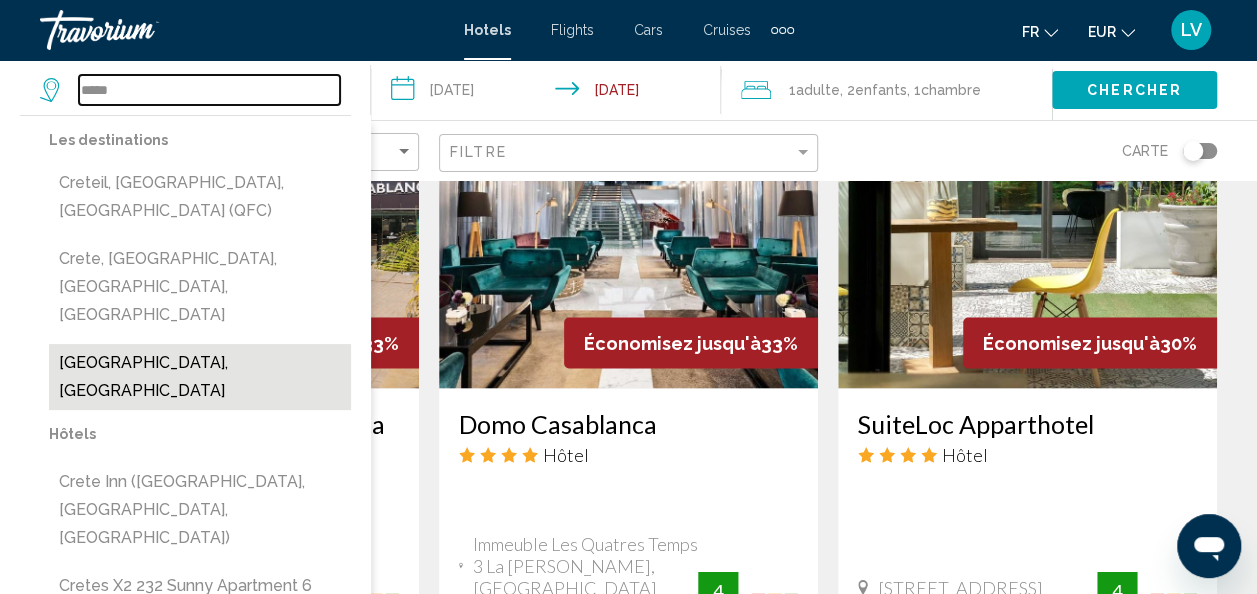 type on "**********" 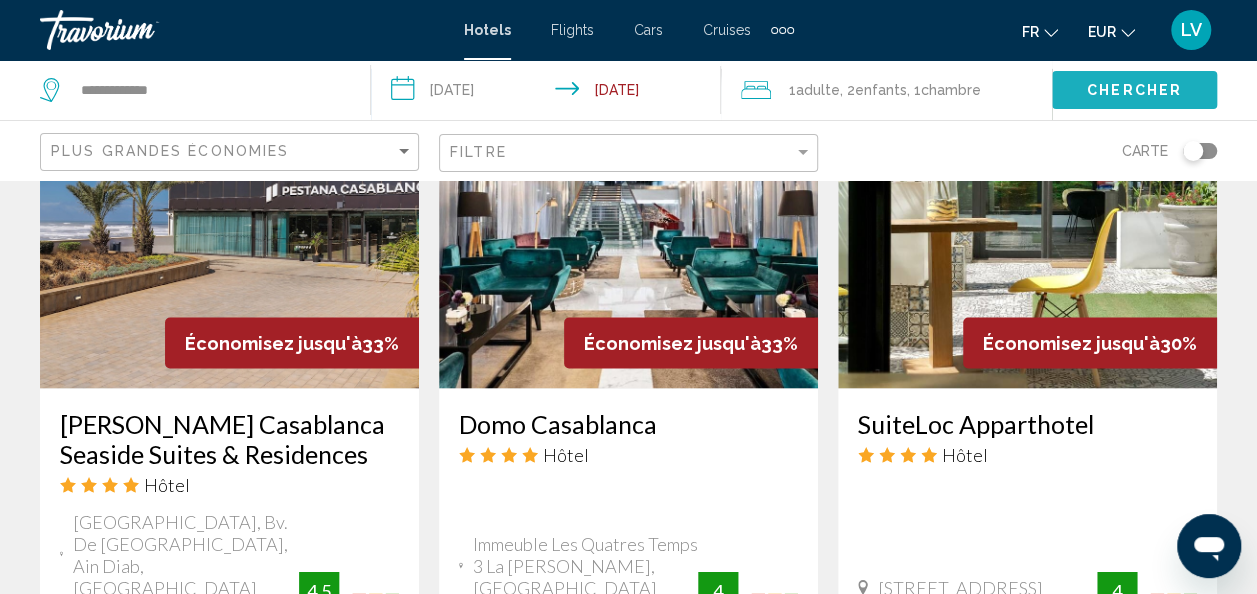 click on "Chercher" 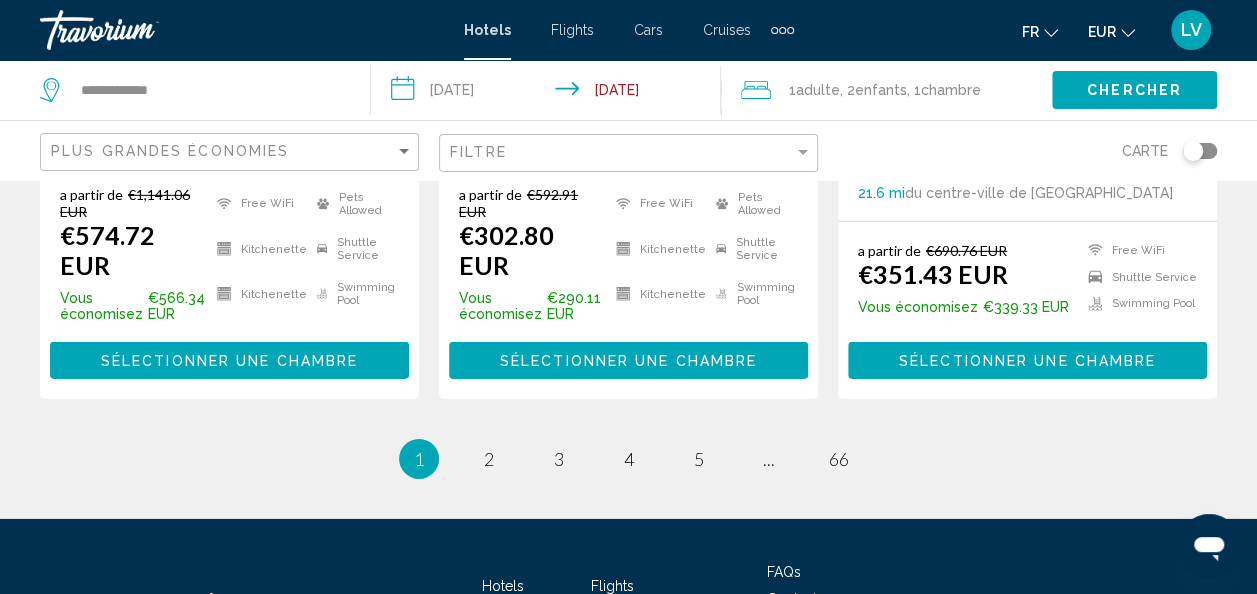scroll, scrollTop: 2970, scrollLeft: 0, axis: vertical 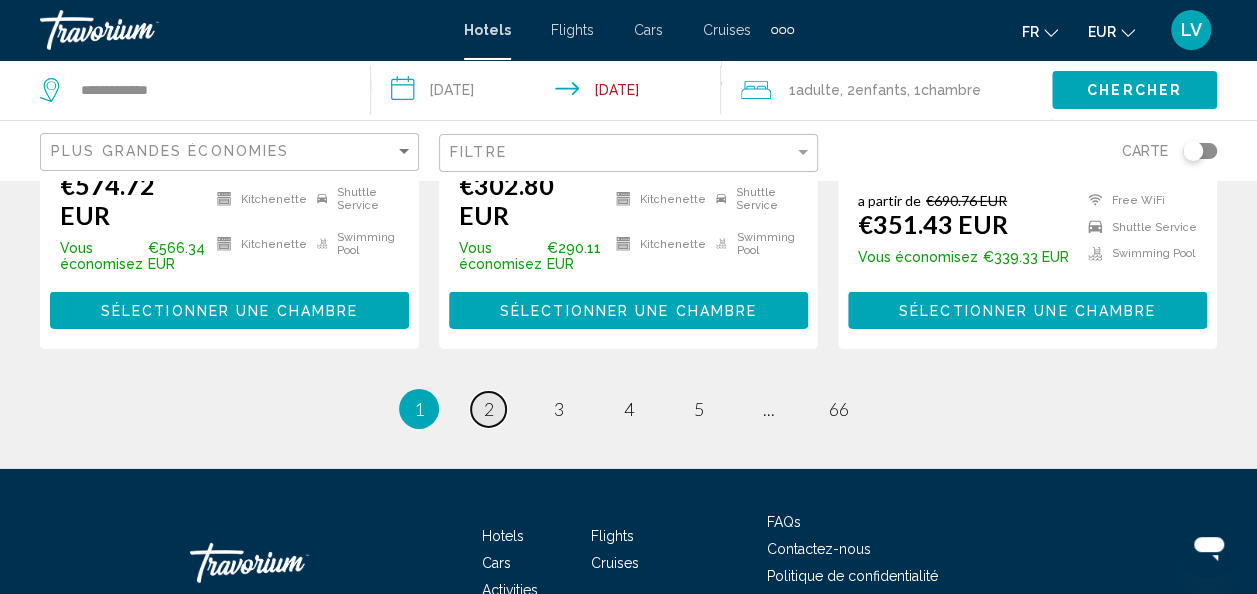 click on "2" at bounding box center (489, 409) 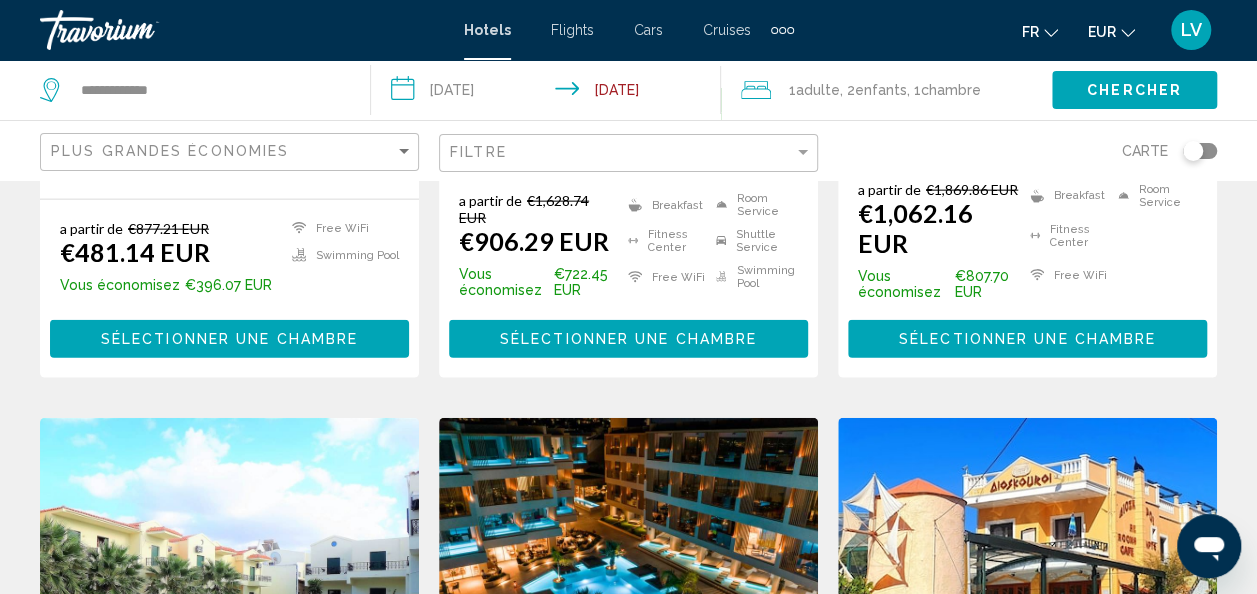 scroll, scrollTop: 2222, scrollLeft: 0, axis: vertical 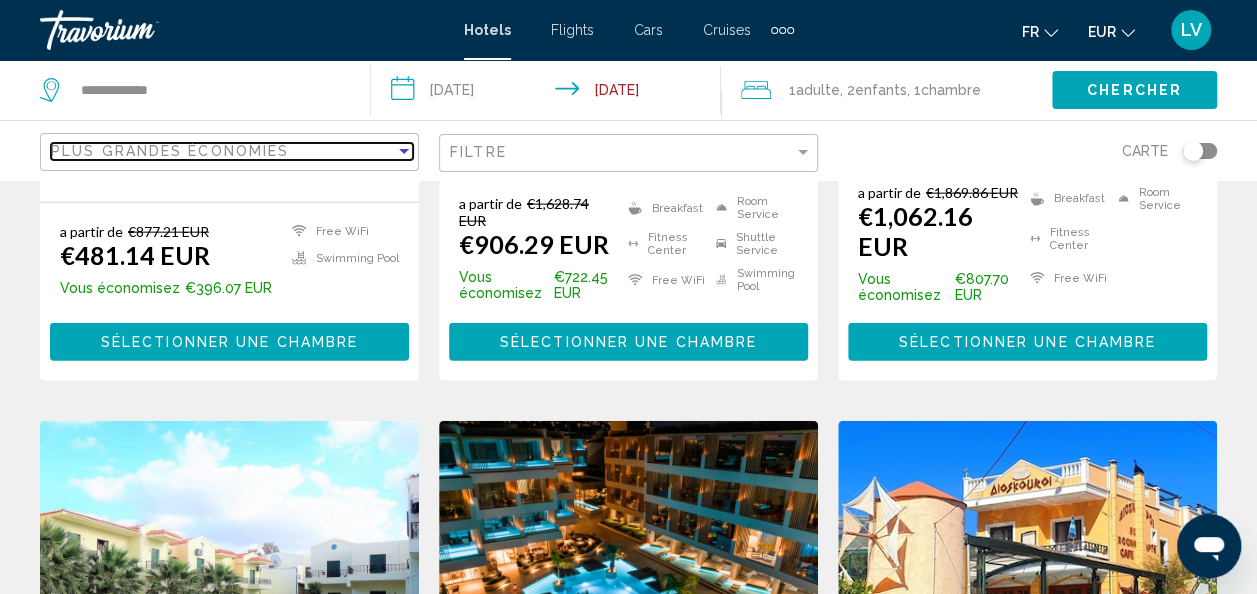 click at bounding box center [404, 151] 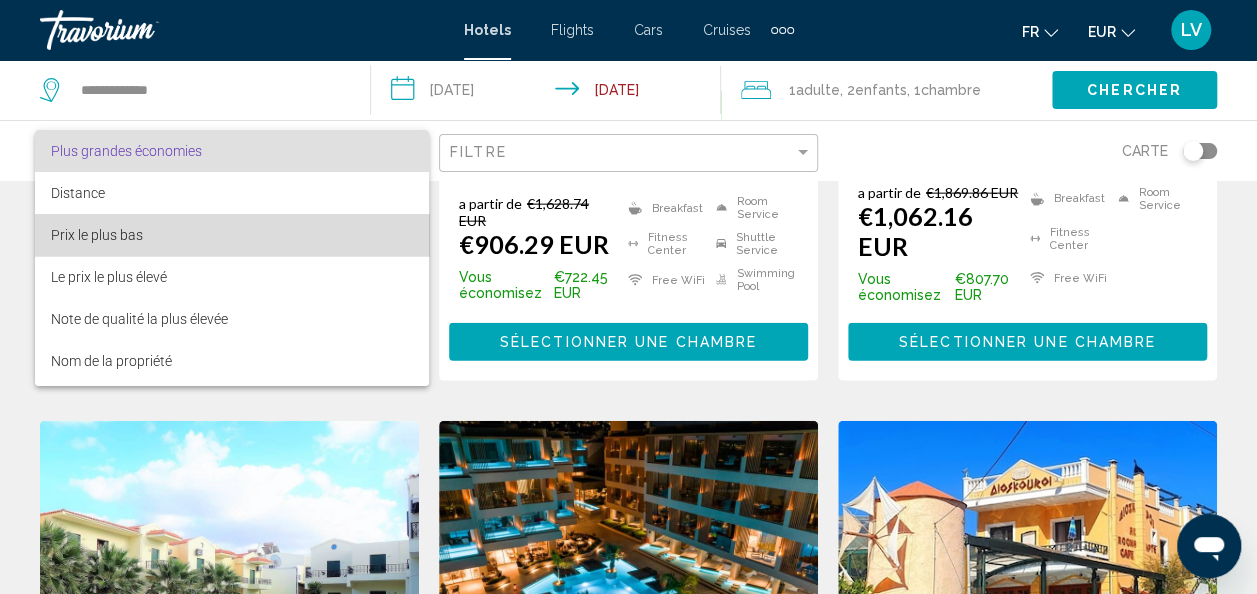 click on "Prix le plus bas" at bounding box center (232, 235) 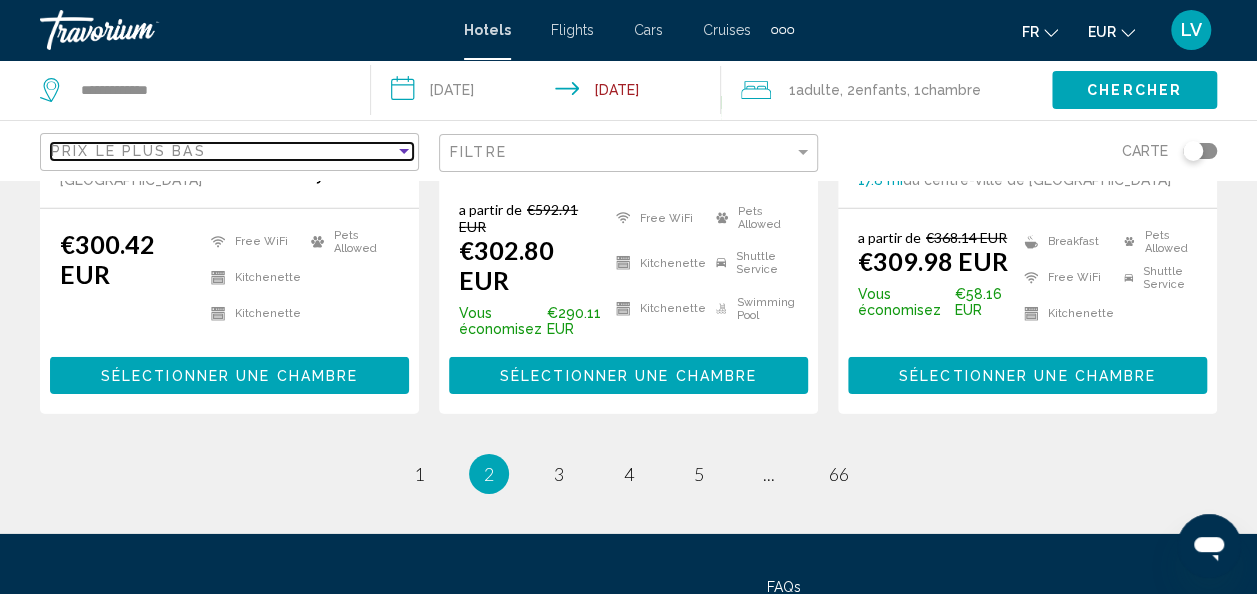 scroll, scrollTop: 2948, scrollLeft: 0, axis: vertical 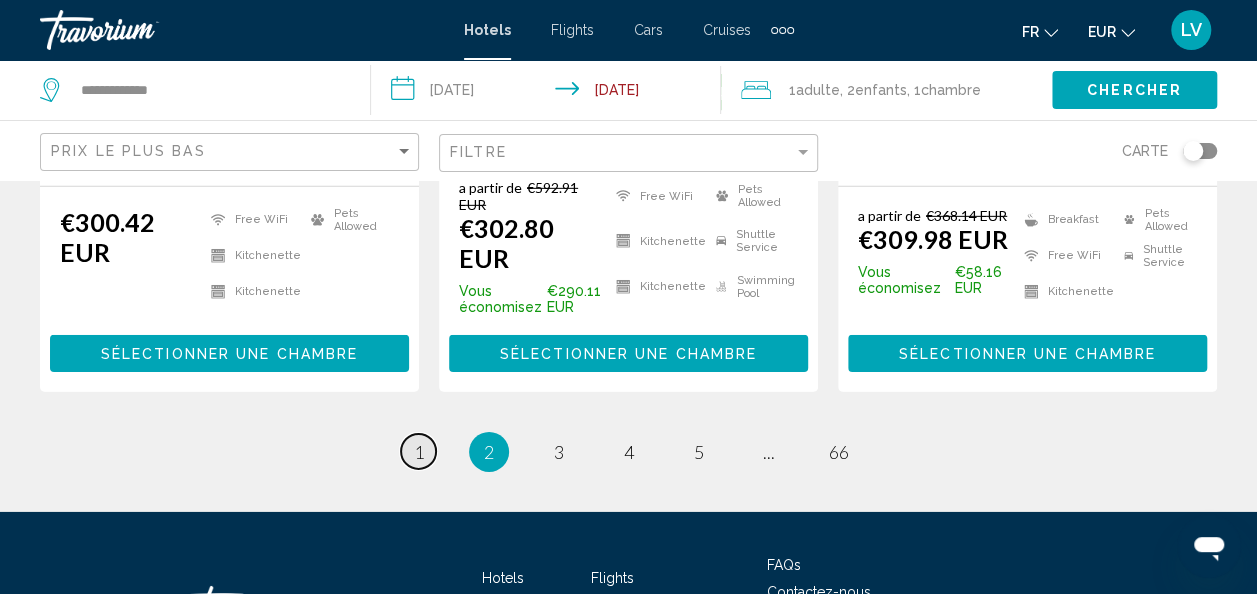 click on "page  1" at bounding box center (418, 451) 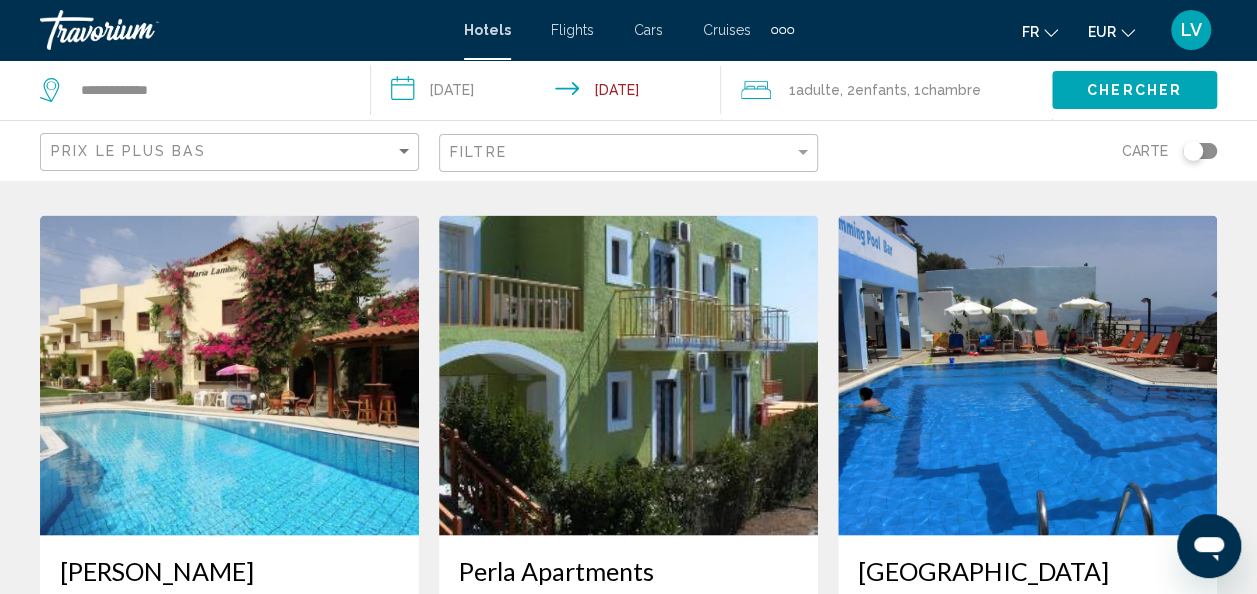 scroll, scrollTop: 1789, scrollLeft: 0, axis: vertical 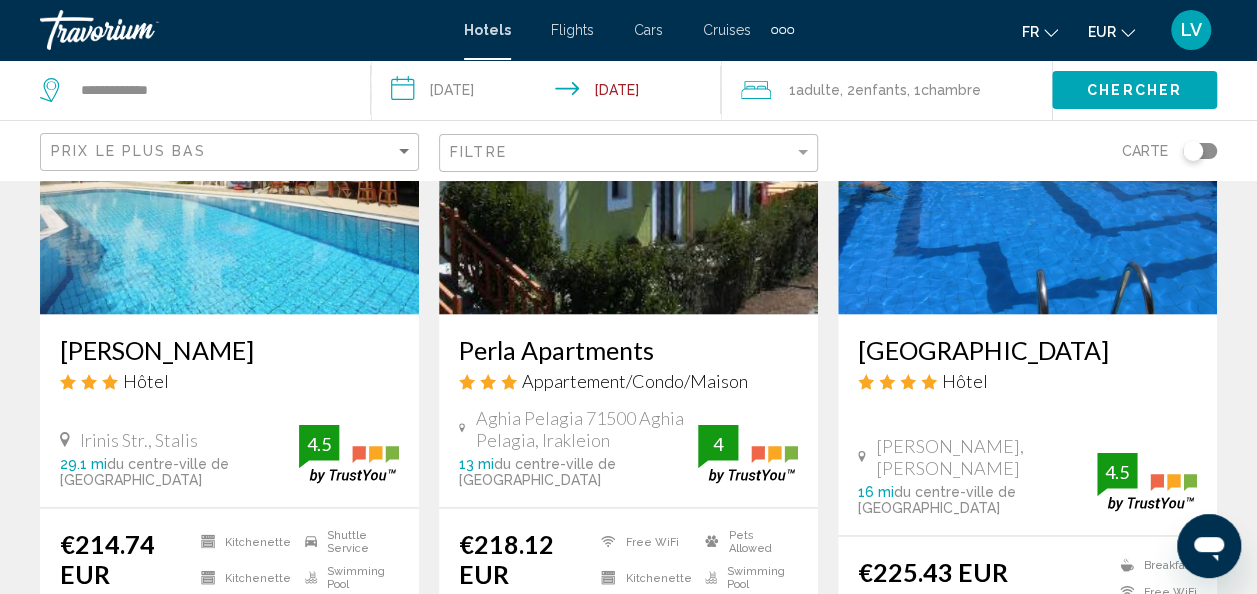 click on "[PERSON_NAME]
Hôtel
Irinis Str., Stalis 29.1 mi  du centre-ville de [GEOGRAPHIC_DATA] de l'hôtel 4.5 €214.74 EUR
Kitchenette
Kitchenette
Room Service
Shuttle Service
Swimming Pool  4.5 Sélectionner une chambre" at bounding box center (229, 353) 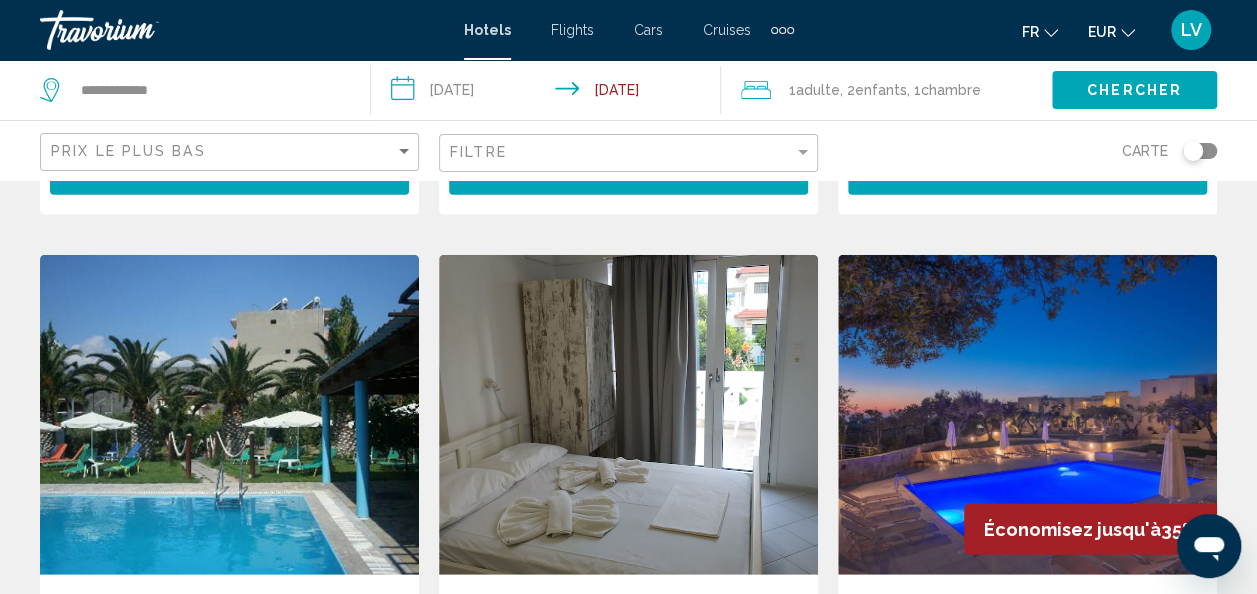 scroll, scrollTop: 2266, scrollLeft: 0, axis: vertical 